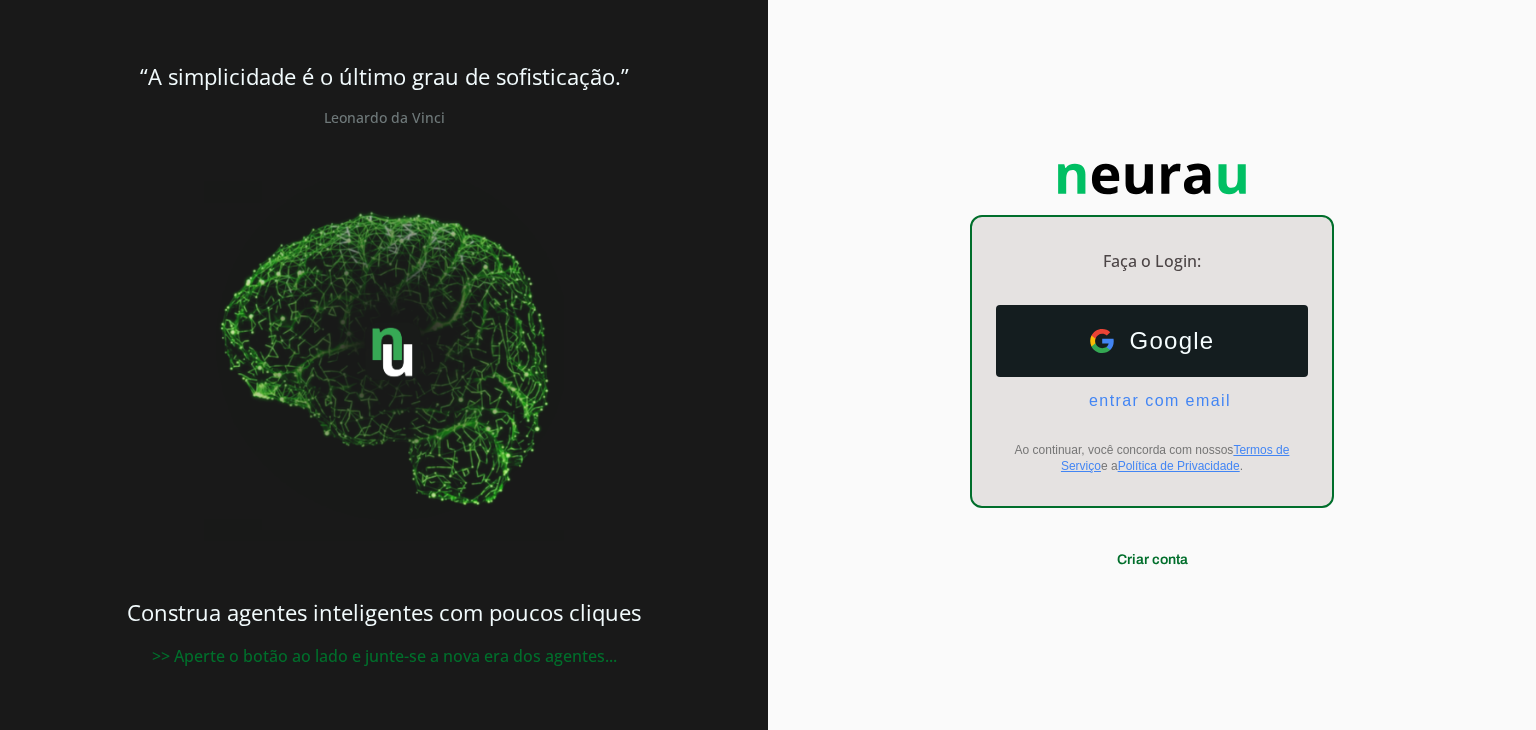scroll, scrollTop: 0, scrollLeft: 0, axis: both 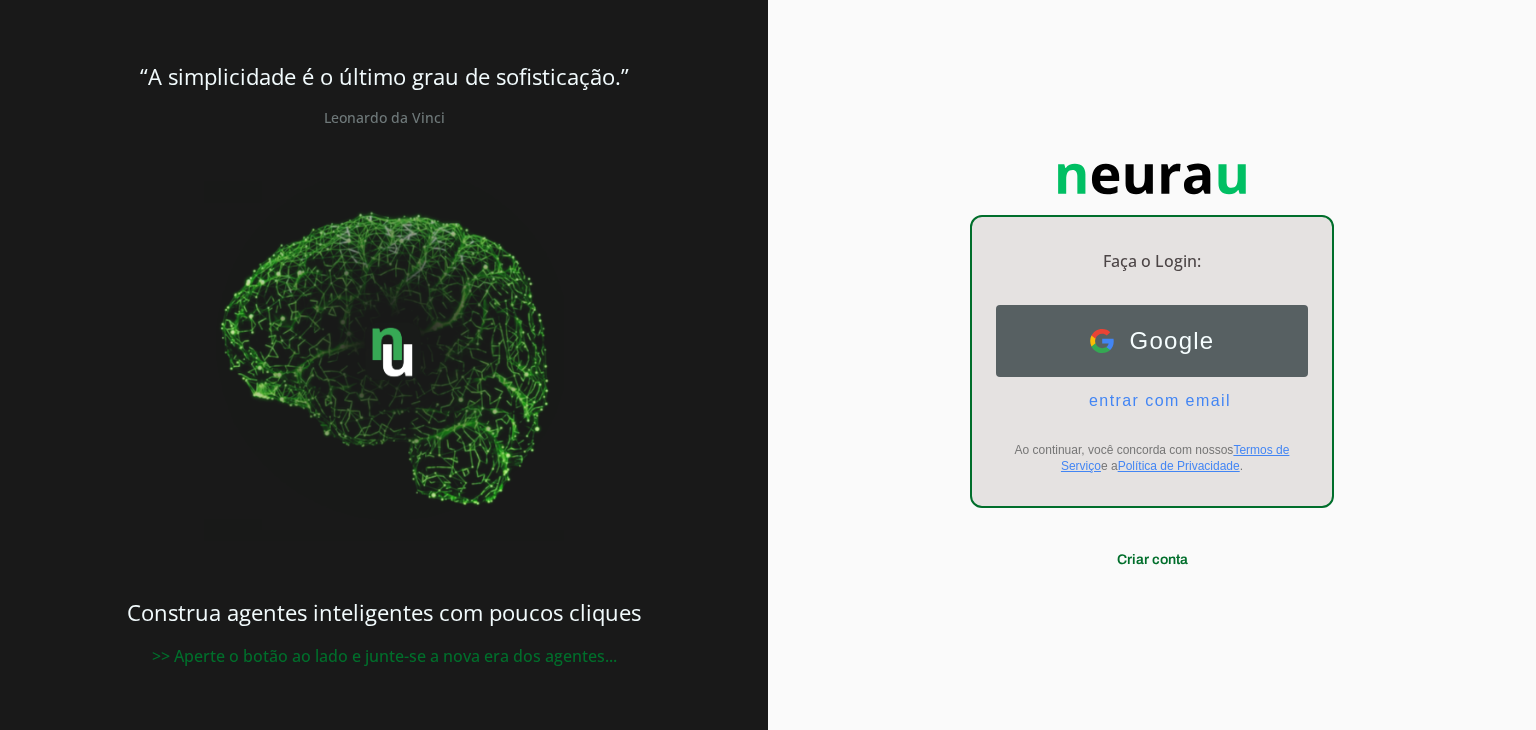 click on "Google" at bounding box center (1164, 341) 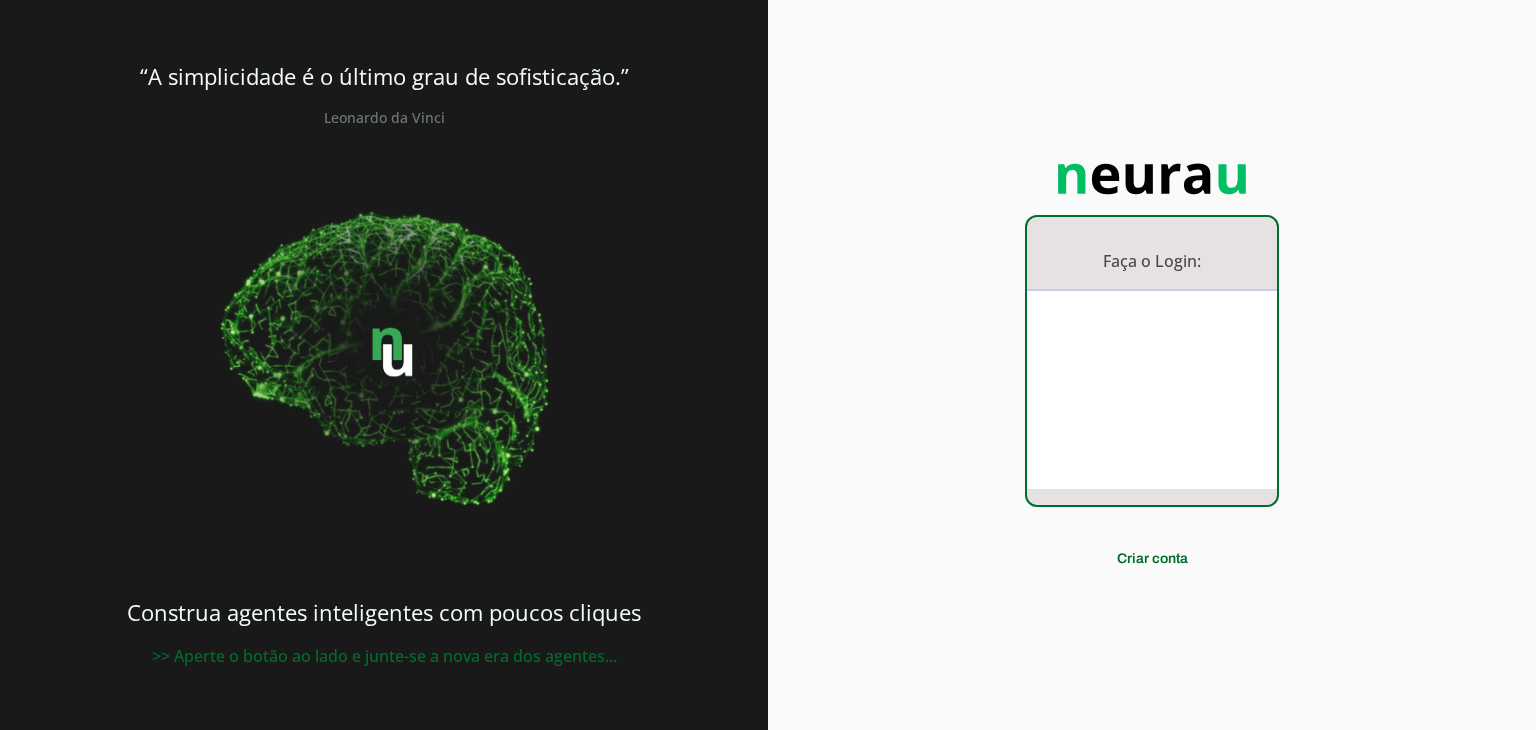 scroll, scrollTop: 0, scrollLeft: 0, axis: both 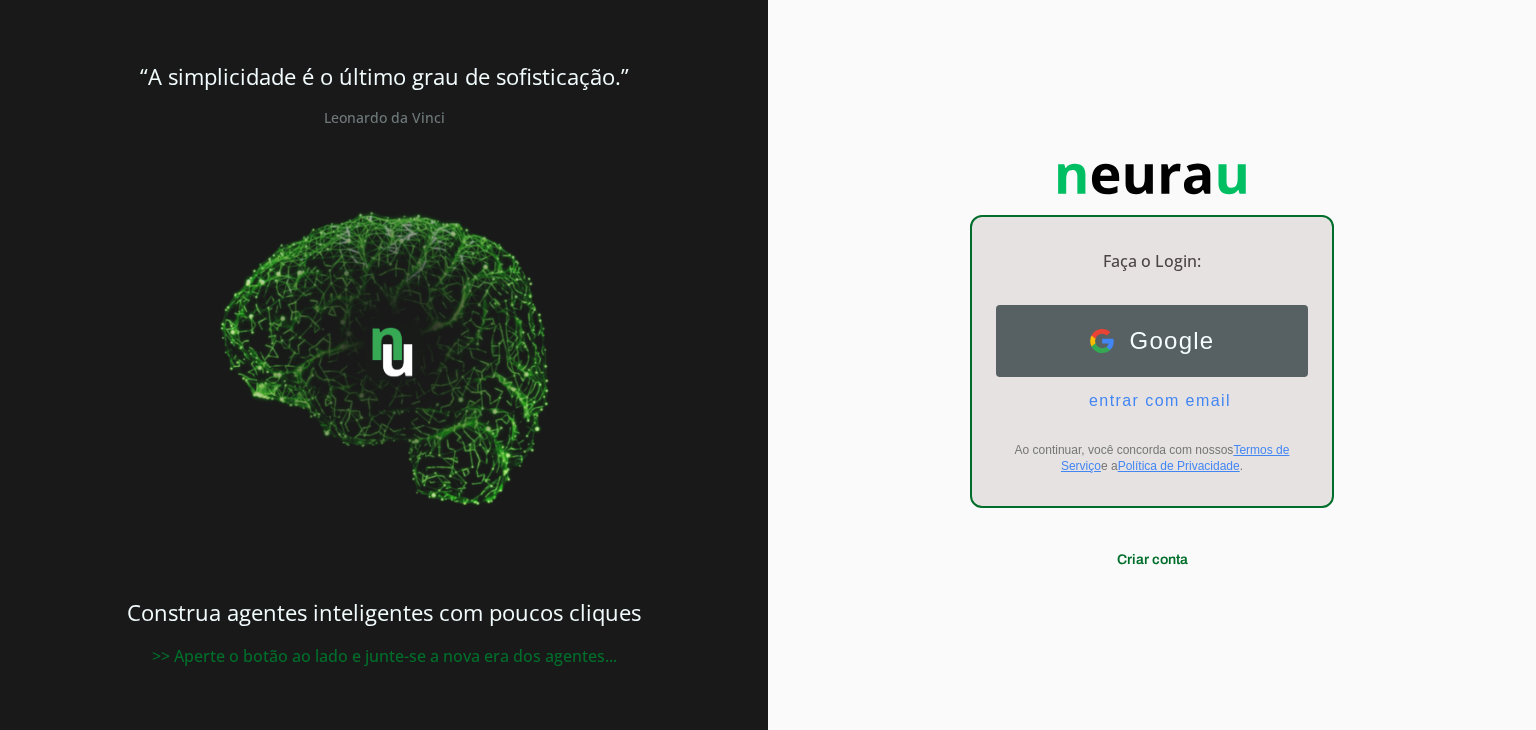 click on "Google" at bounding box center [1164, 341] 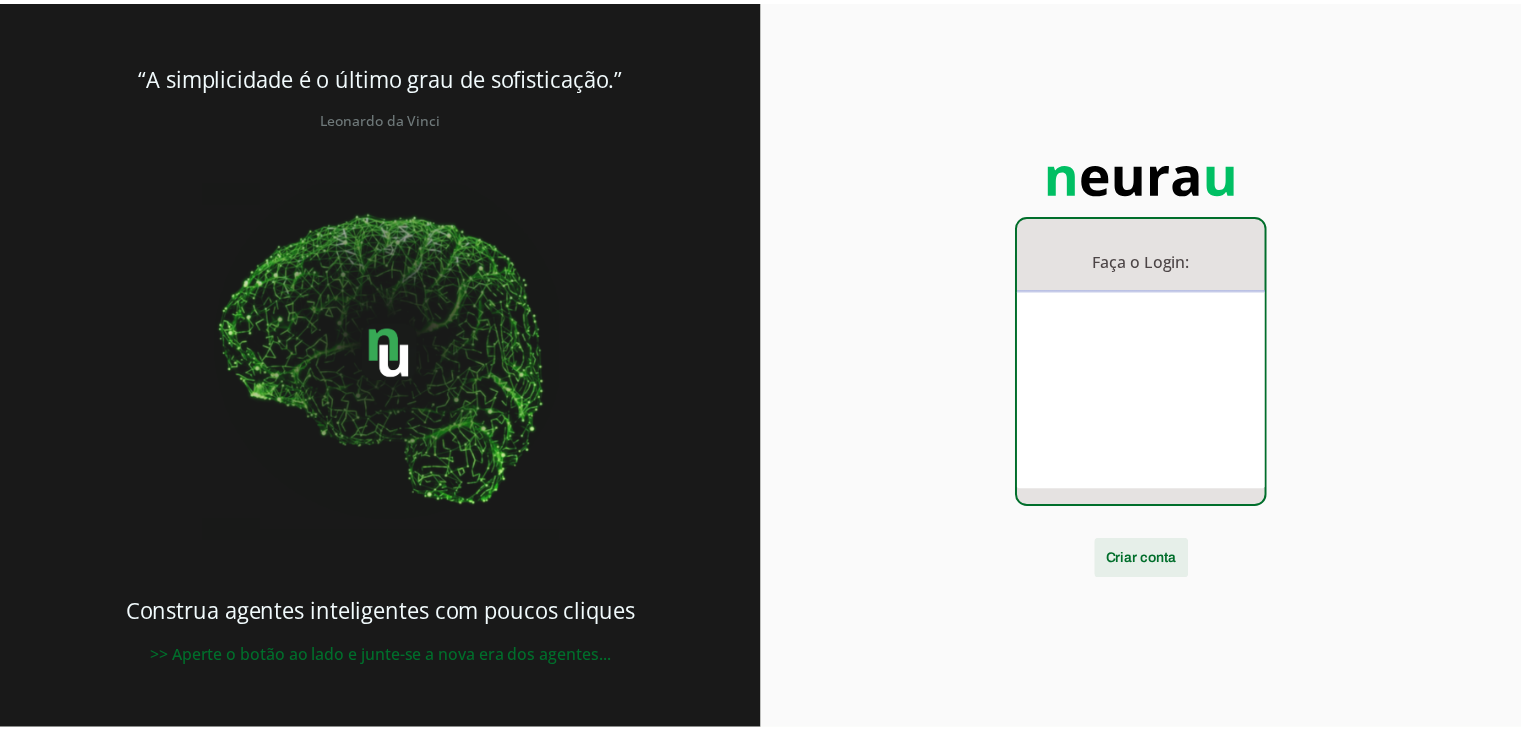 scroll, scrollTop: 0, scrollLeft: 0, axis: both 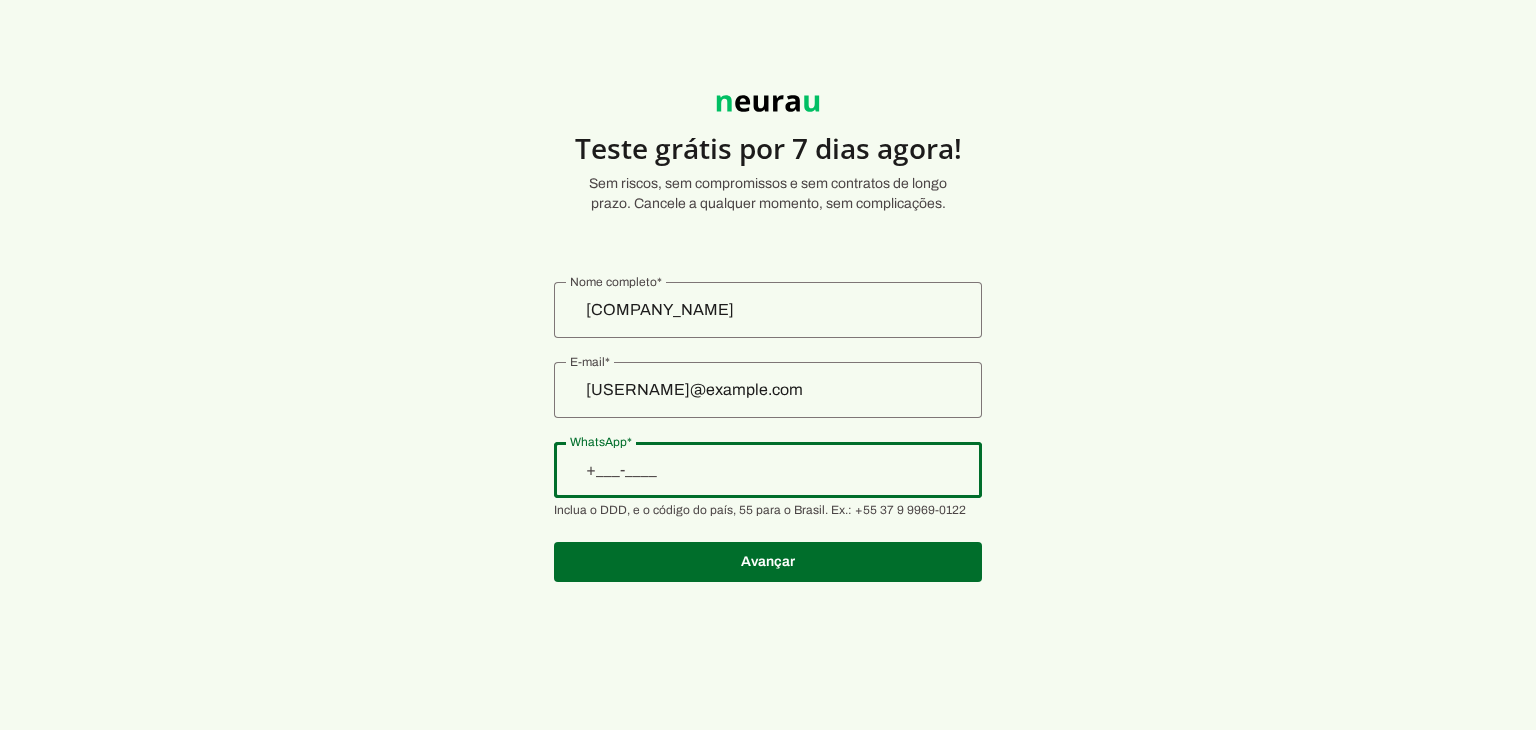 click at bounding box center [768, 470] 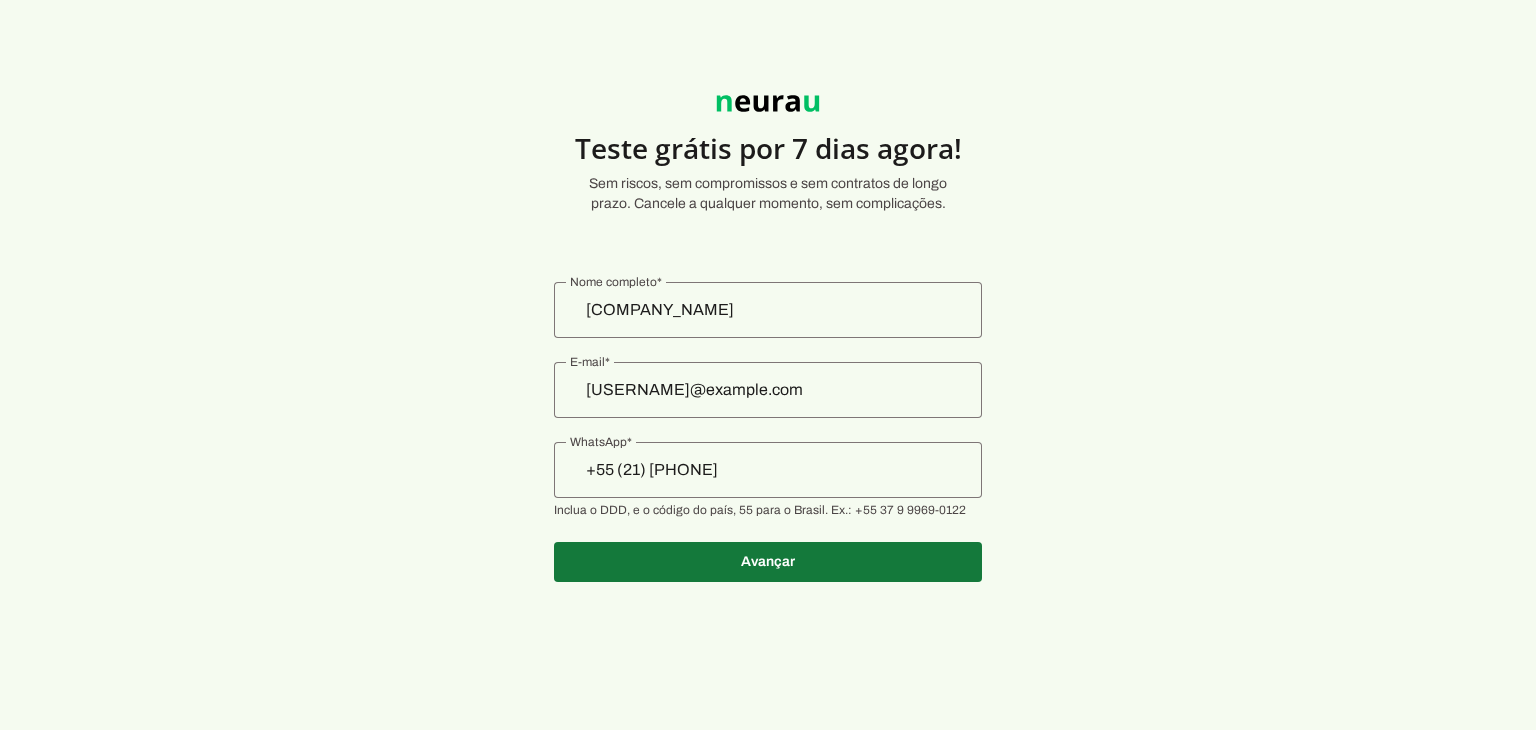 click at bounding box center [768, 562] 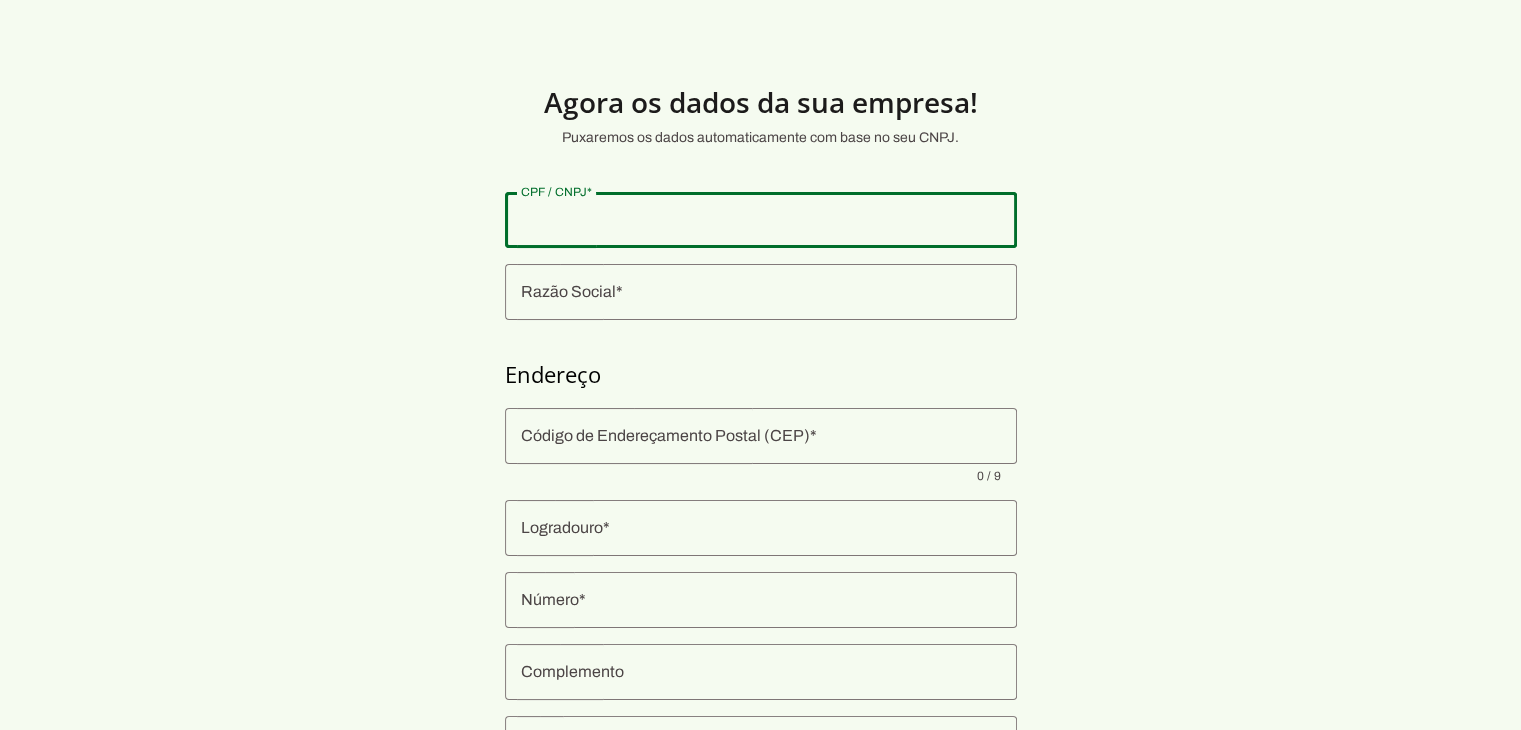 click at bounding box center [761, 220] 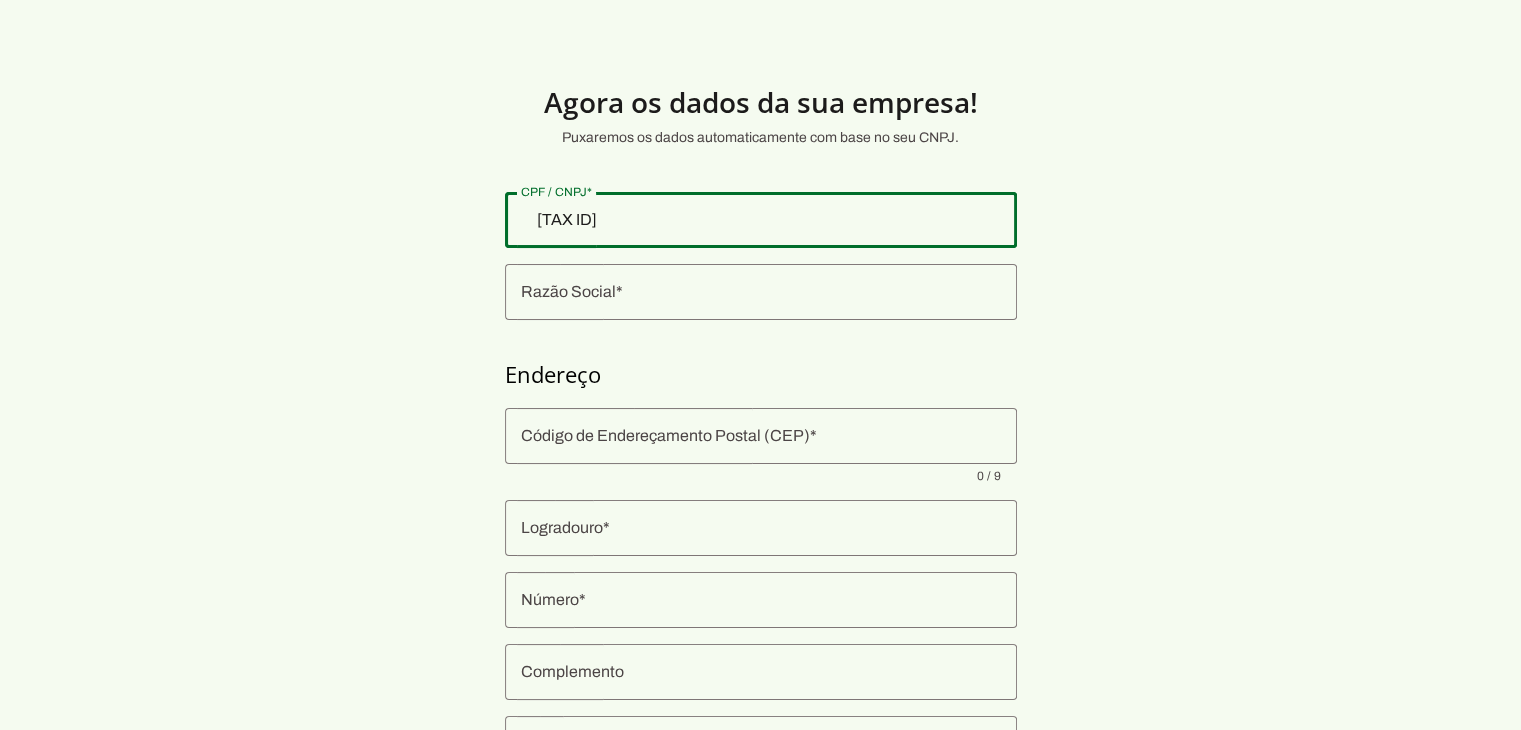 type on "43.209.569/0001-74" 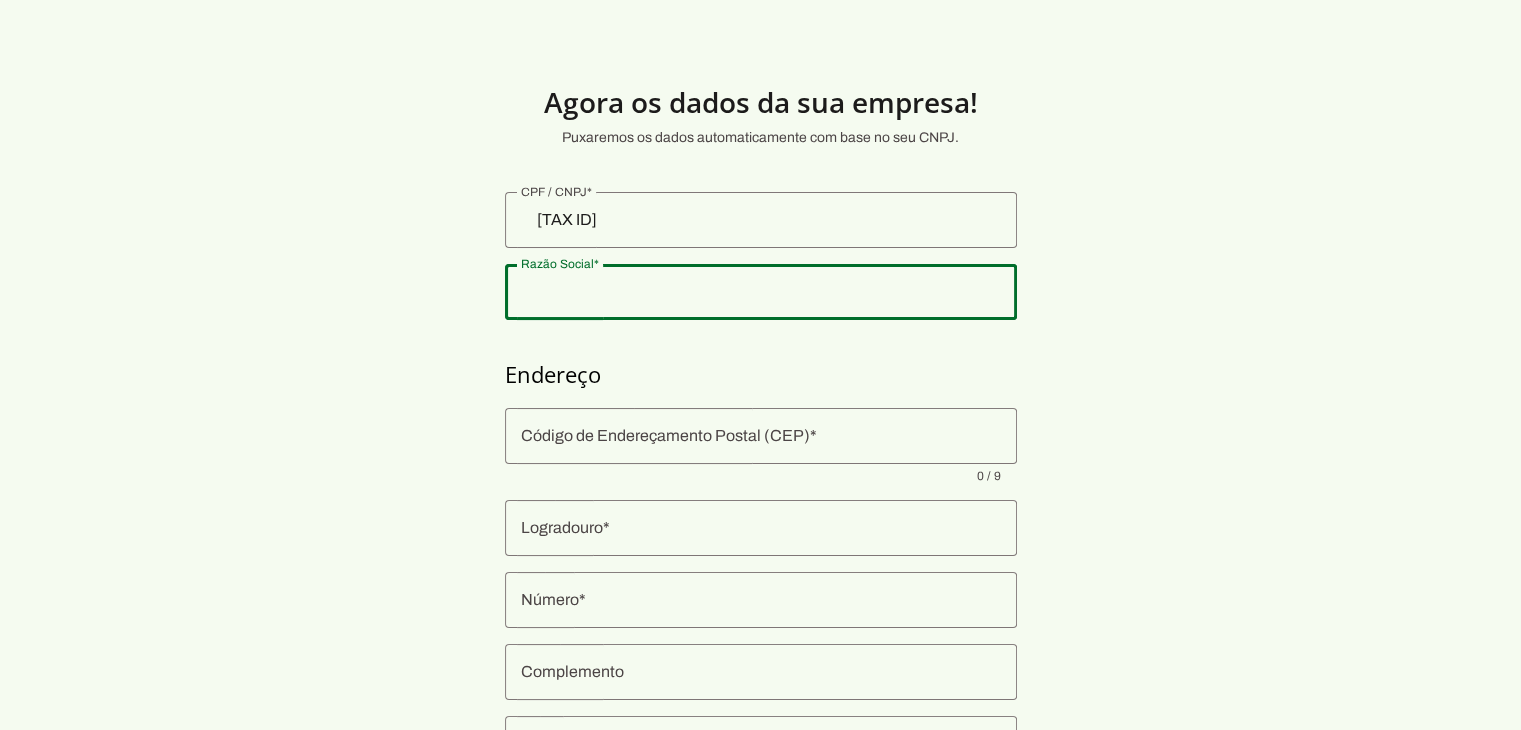 click 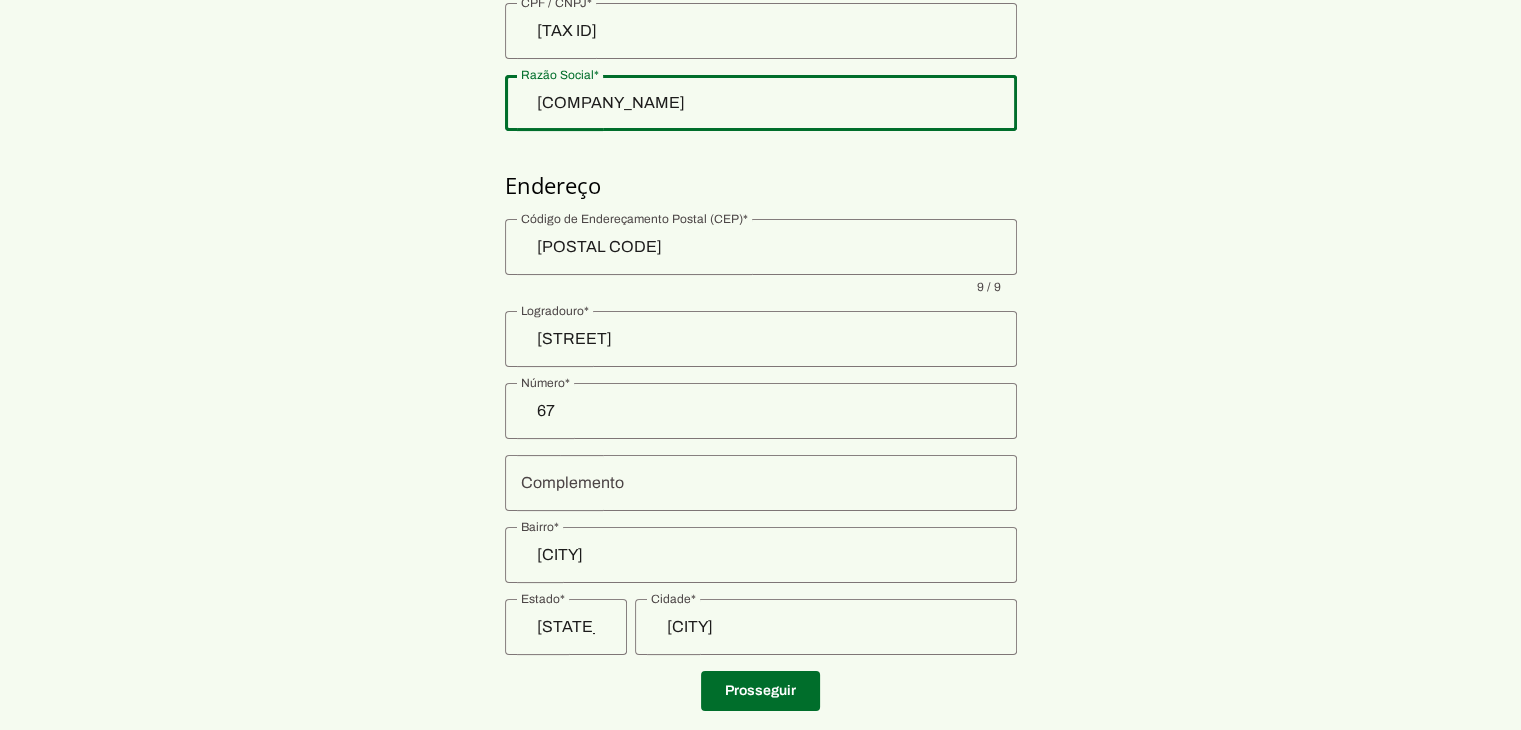 scroll, scrollTop: 234, scrollLeft: 0, axis: vertical 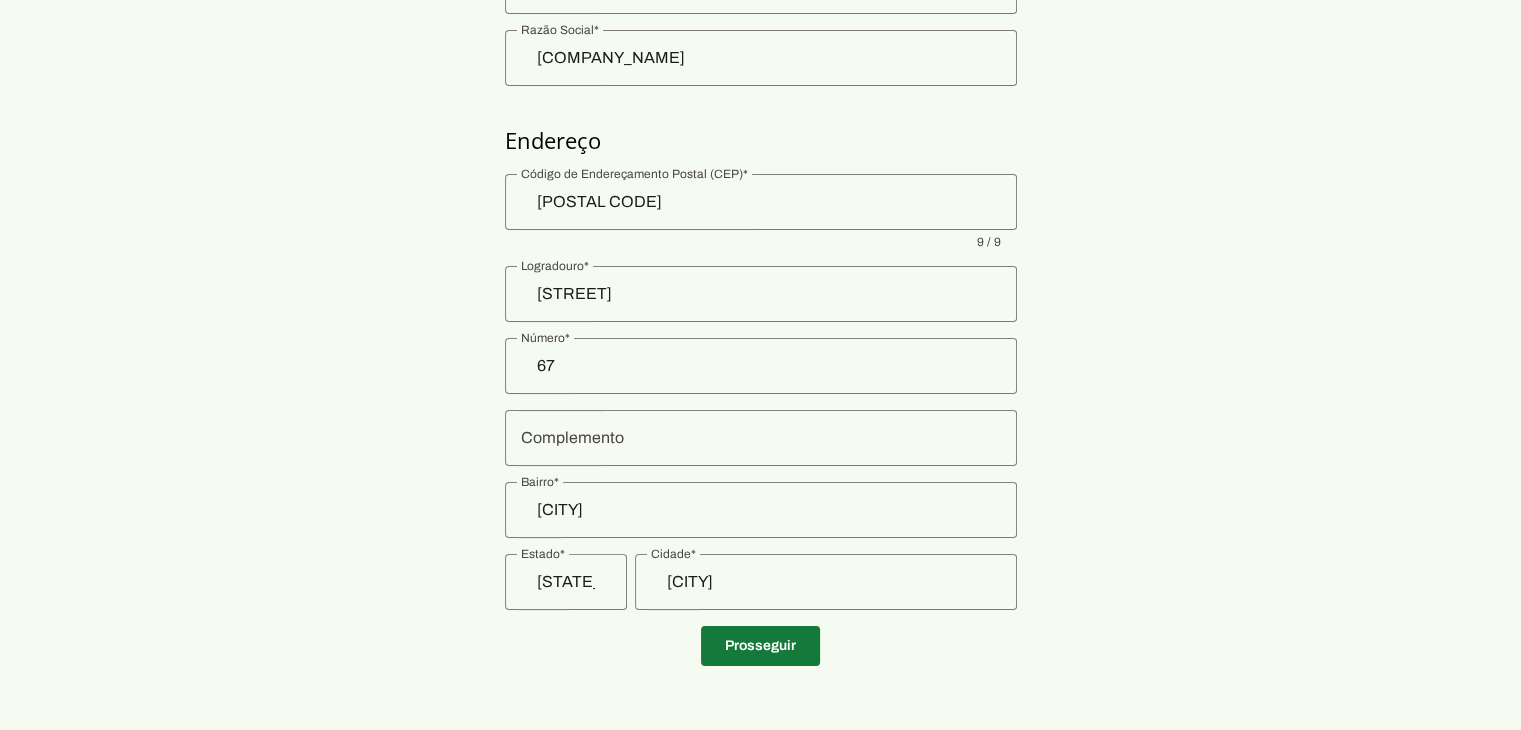 click at bounding box center (760, 646) 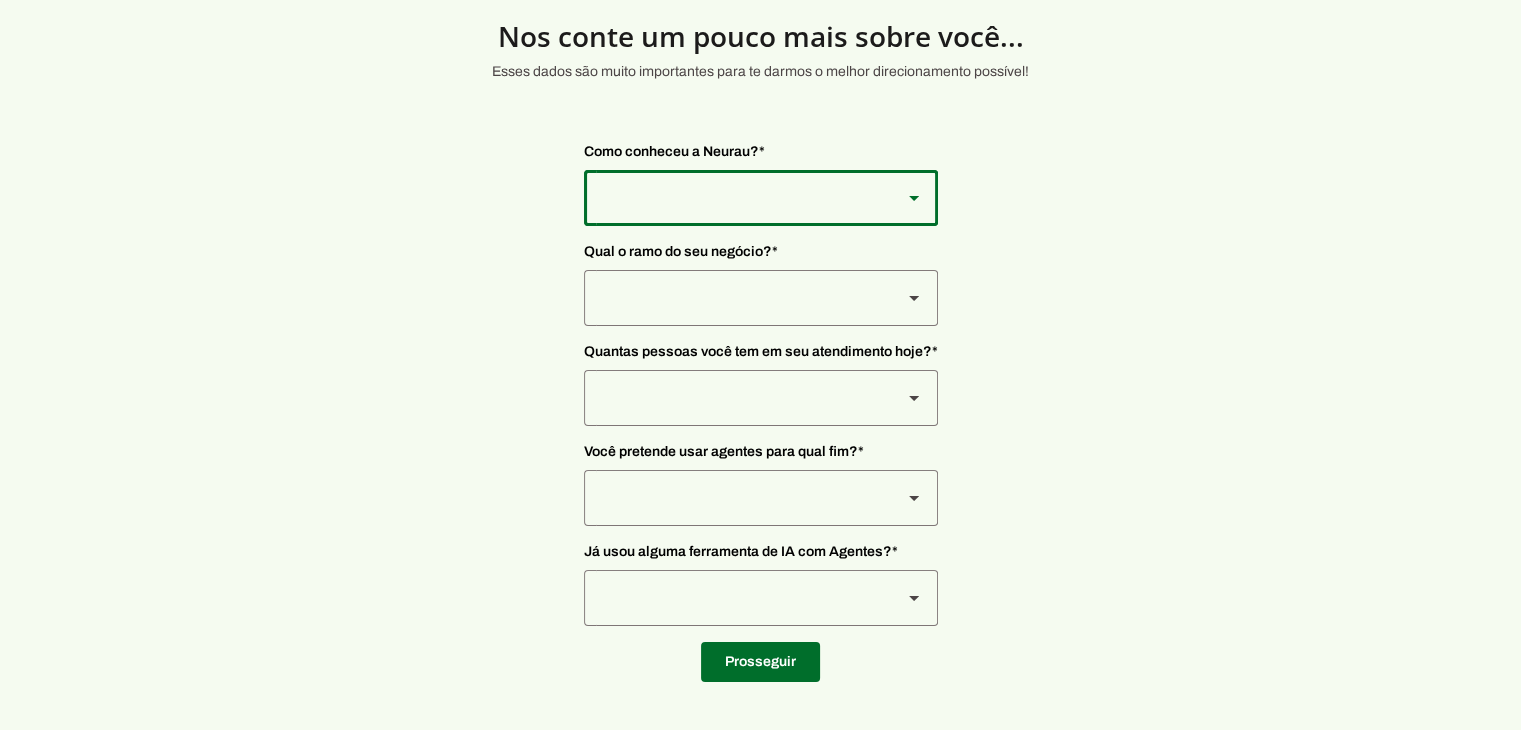 click at bounding box center [914, 198] 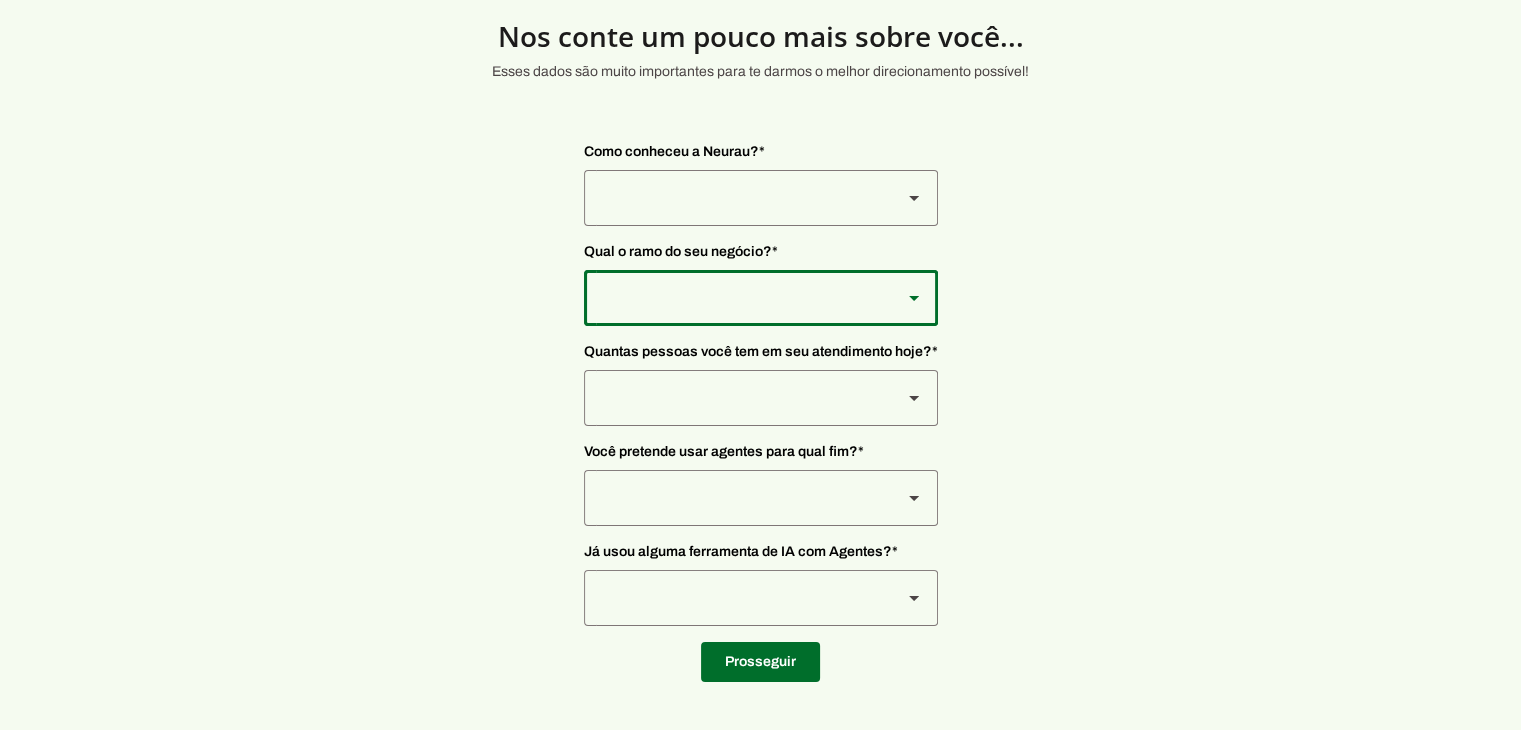 click at bounding box center (914, 298) 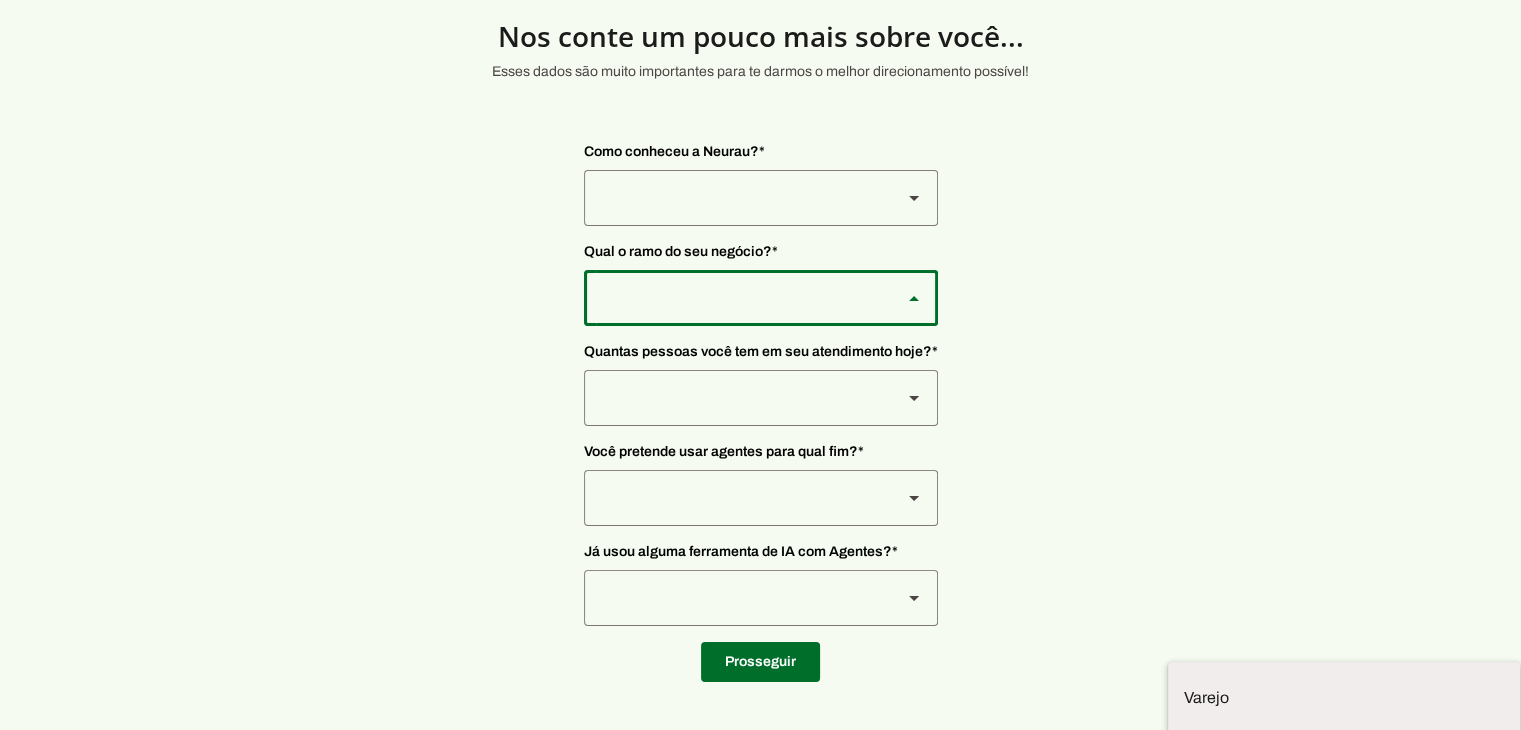 scroll, scrollTop: 3, scrollLeft: 0, axis: vertical 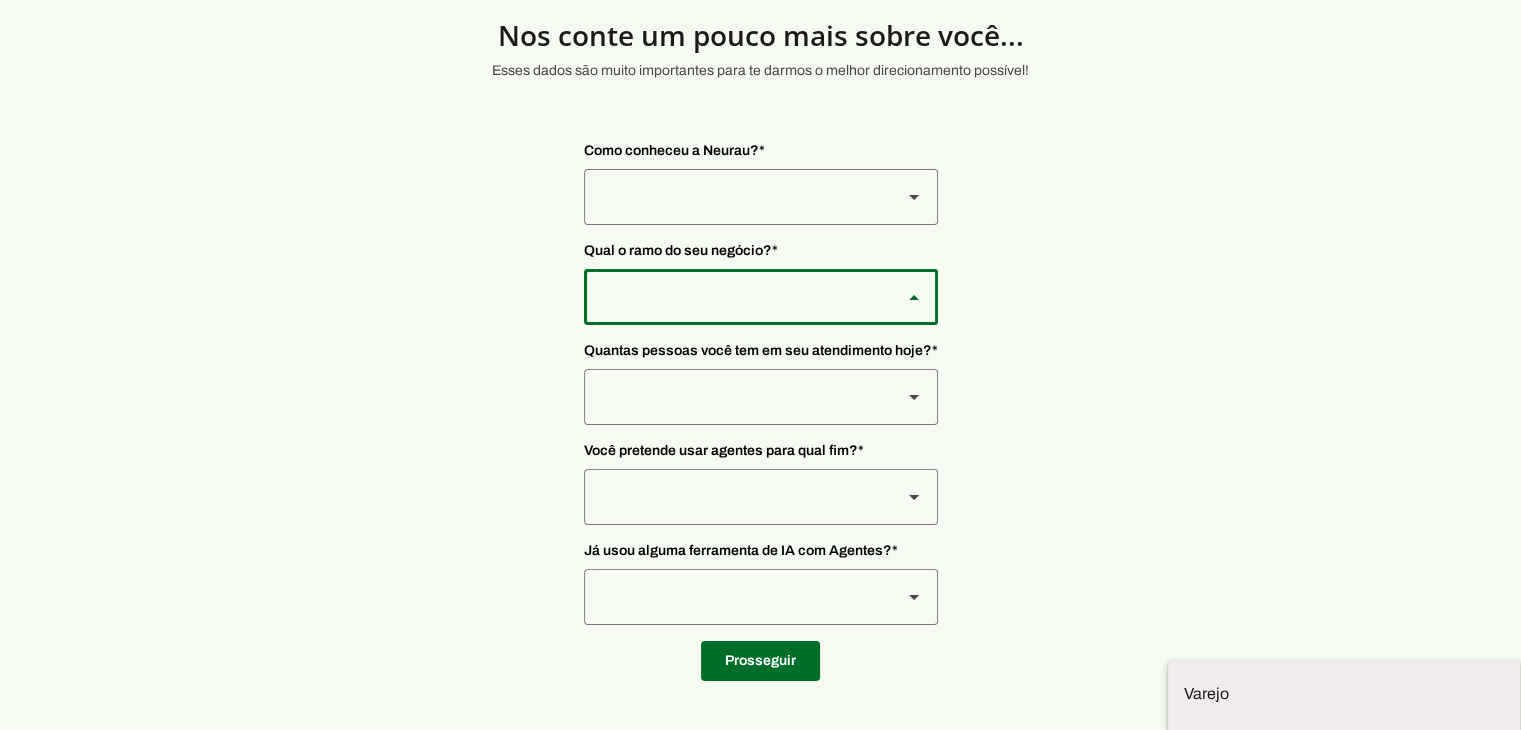 click on "Outros" at bounding box center (0, 0) 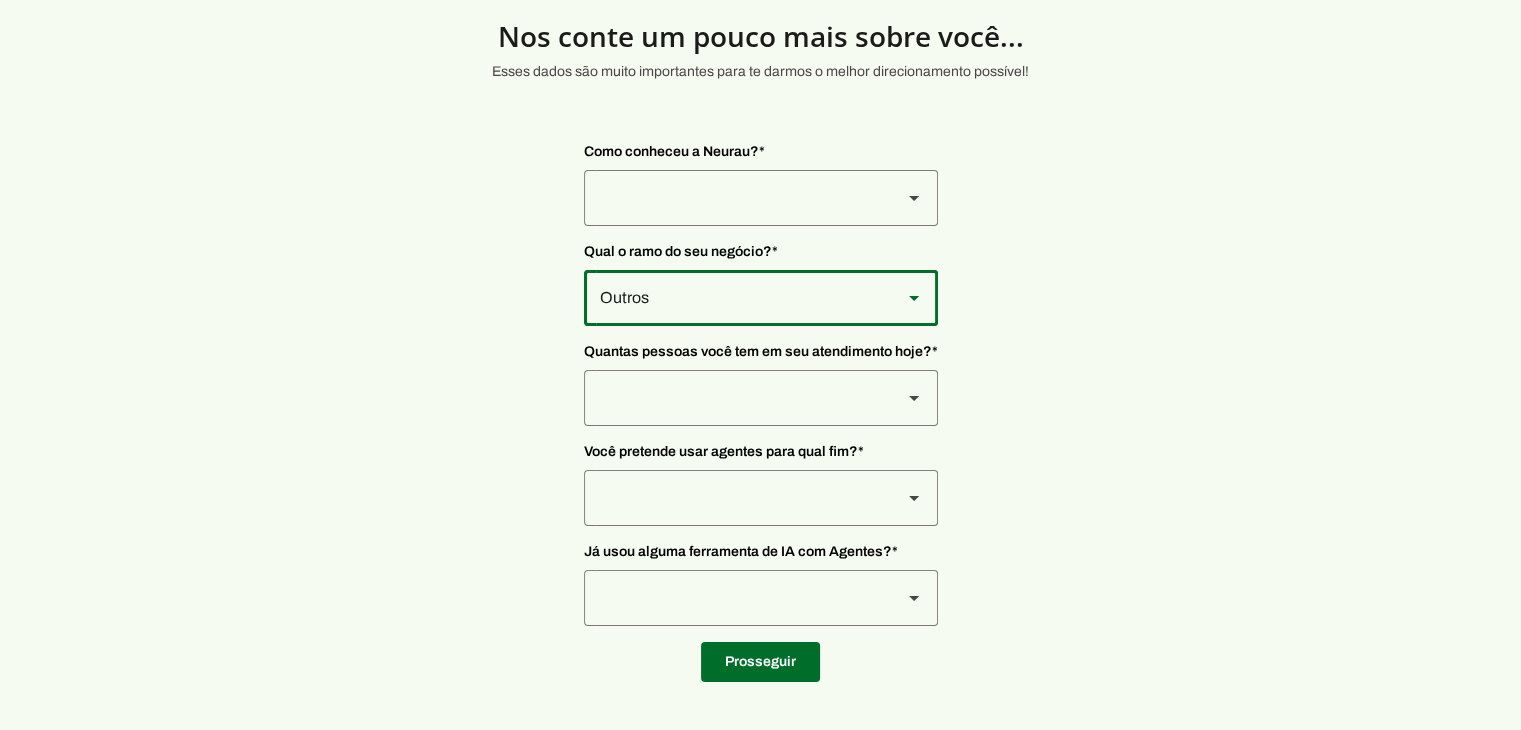 click at bounding box center (914, 198) 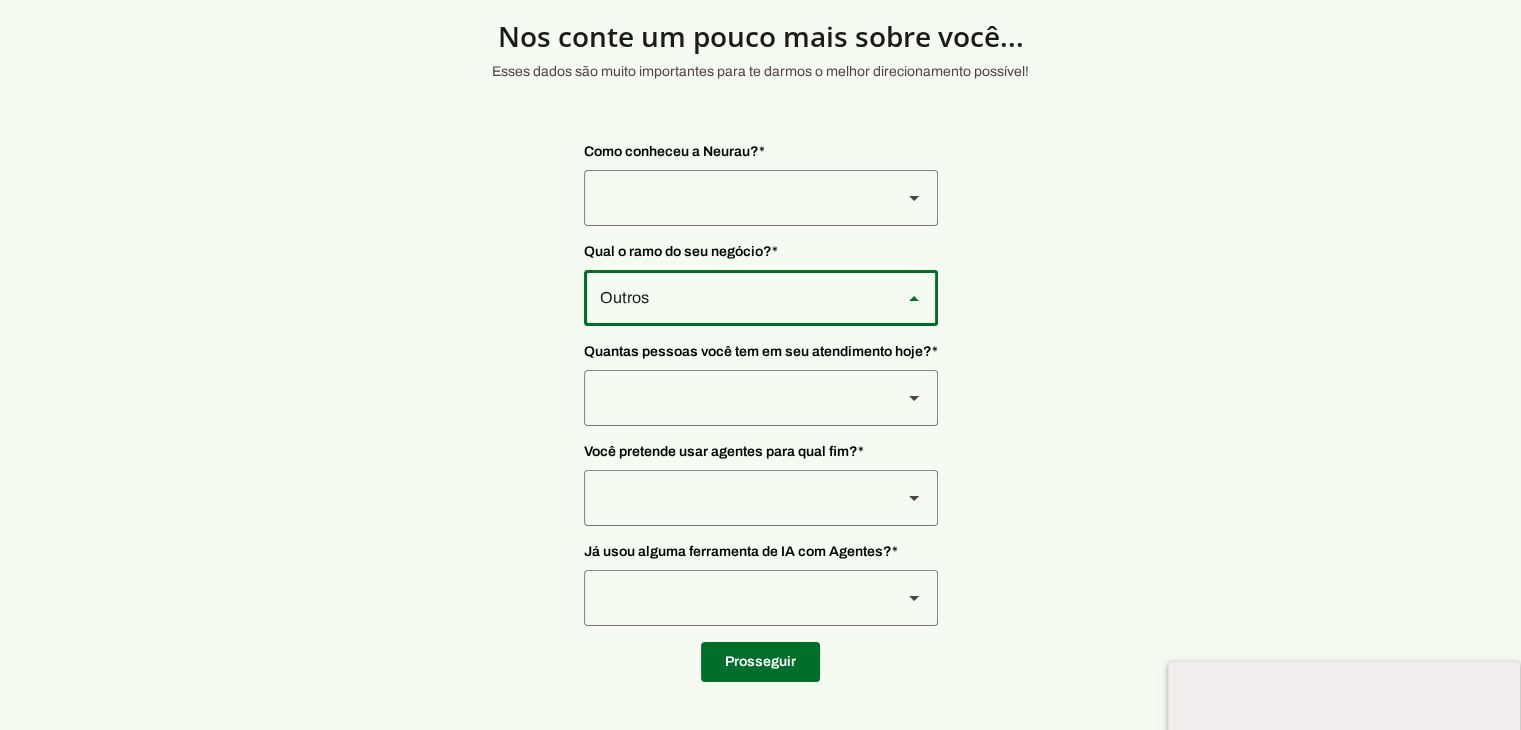 scroll, scrollTop: 0, scrollLeft: 0, axis: both 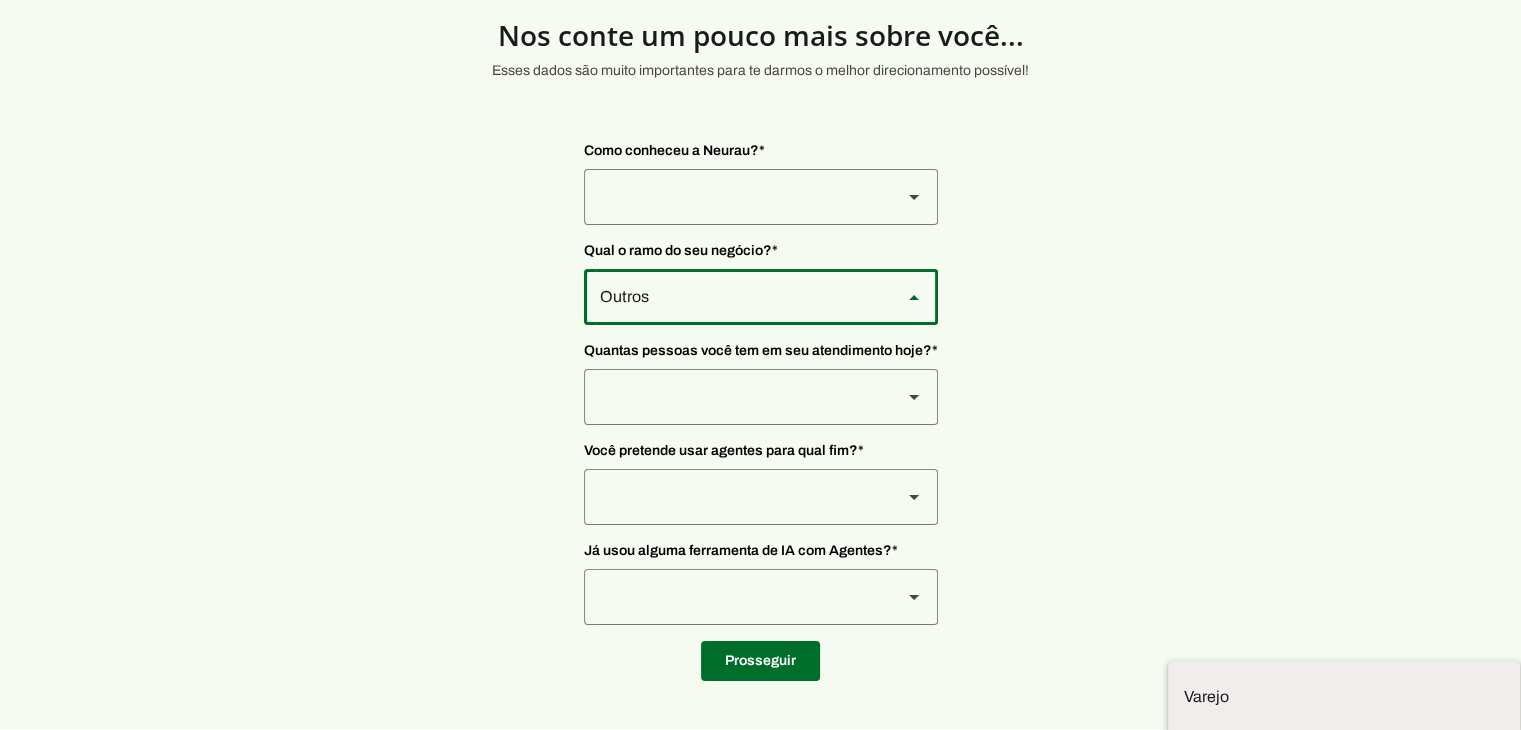 click at bounding box center (0, 0) 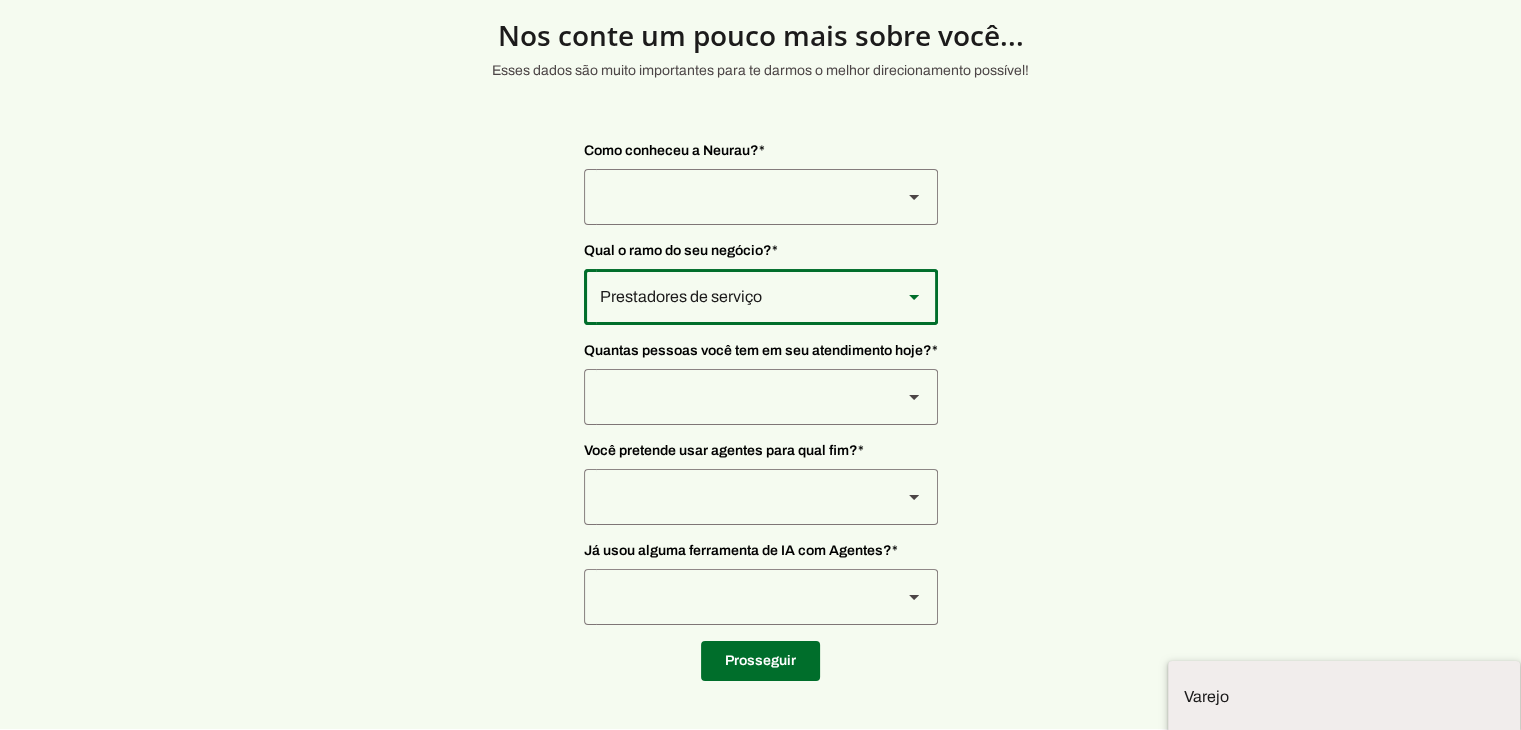 scroll, scrollTop: 66, scrollLeft: 0, axis: vertical 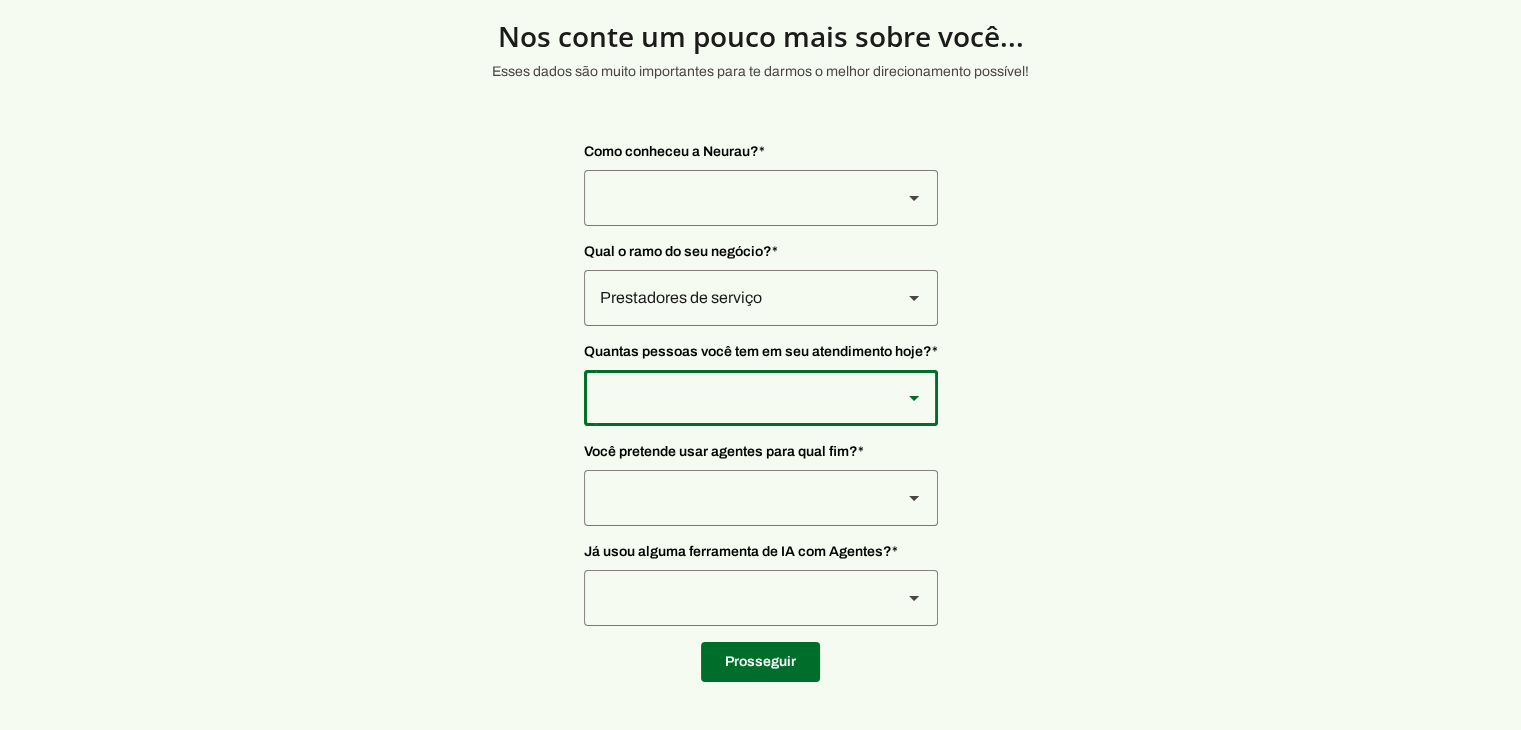 click at bounding box center (914, 198) 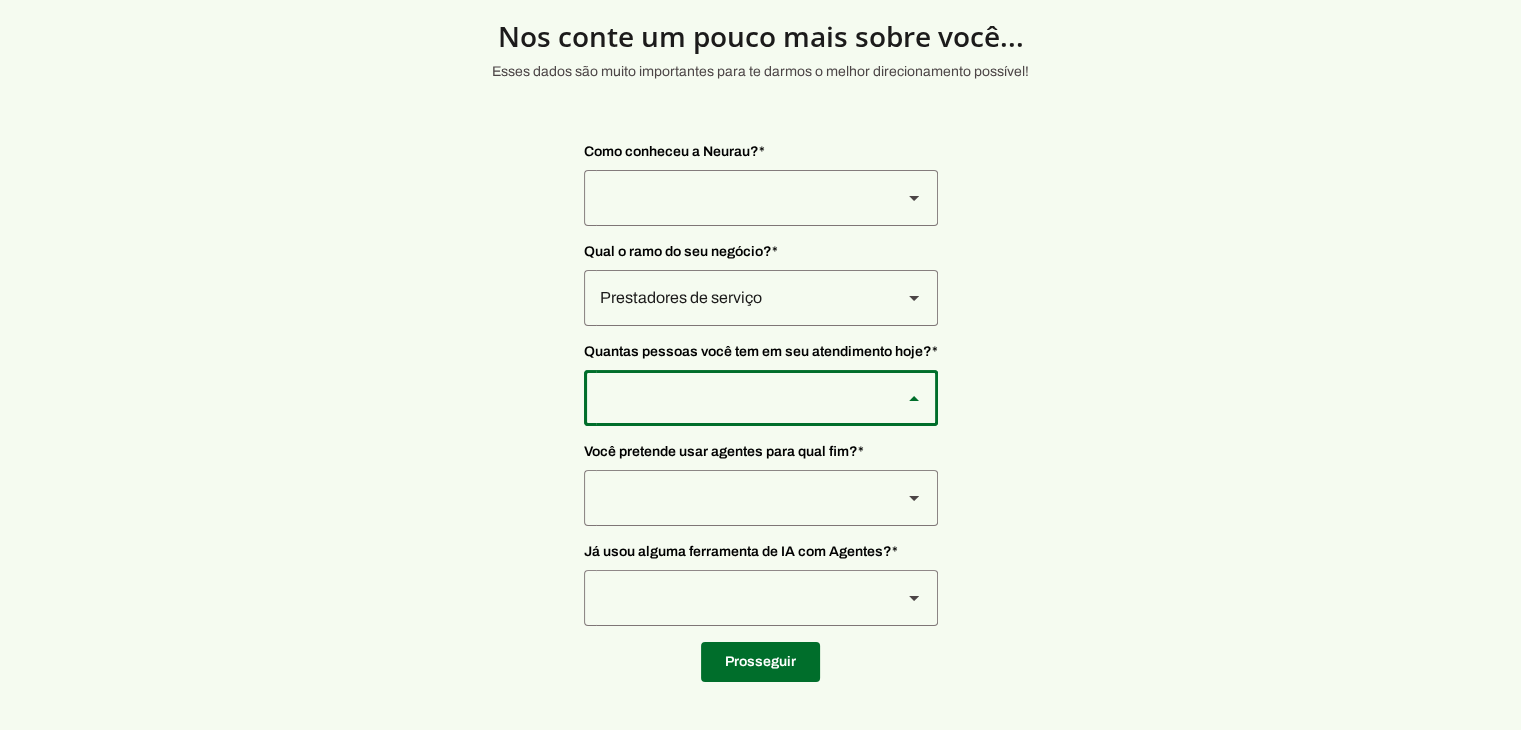 click on "De 0 a 3" at bounding box center (0, 0) 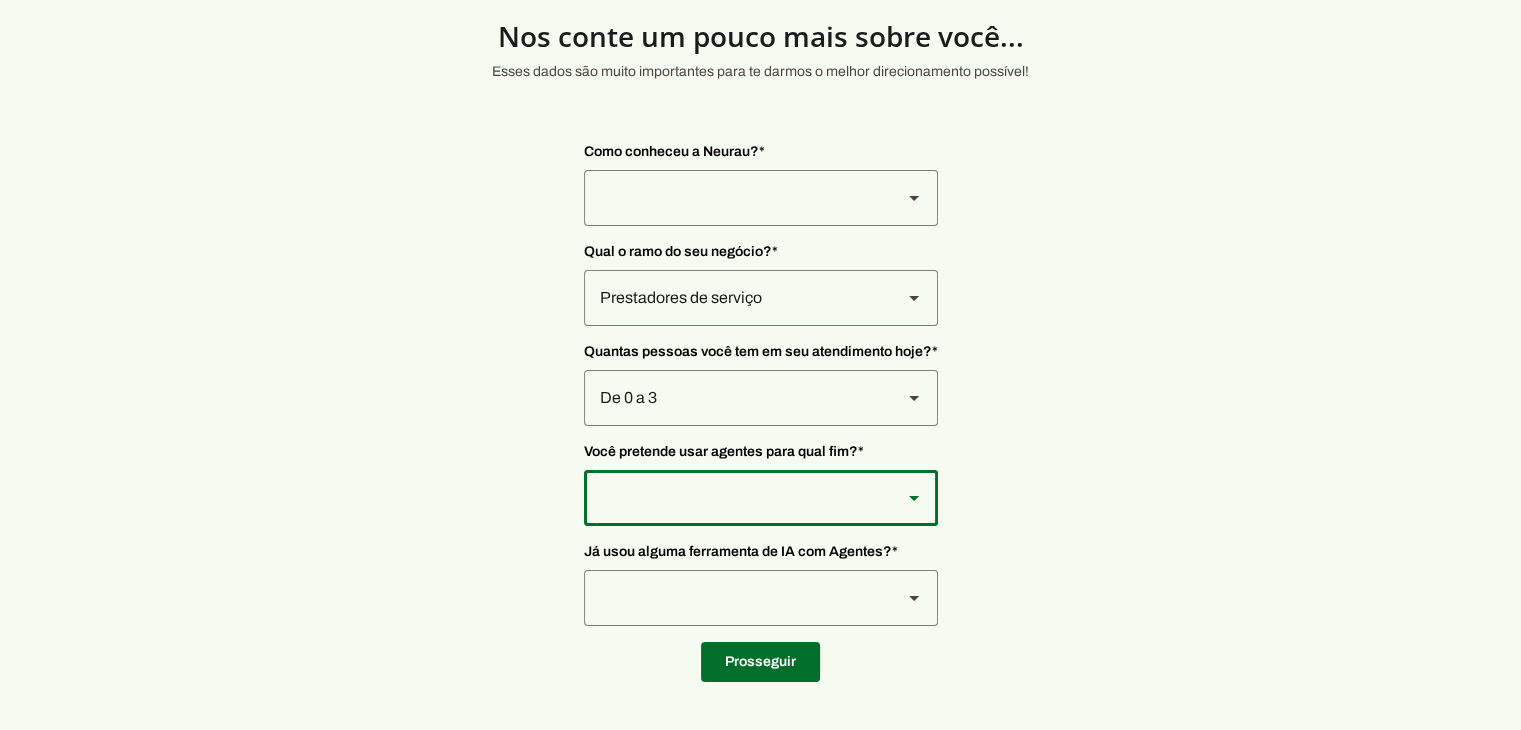 click at bounding box center [914, 498] 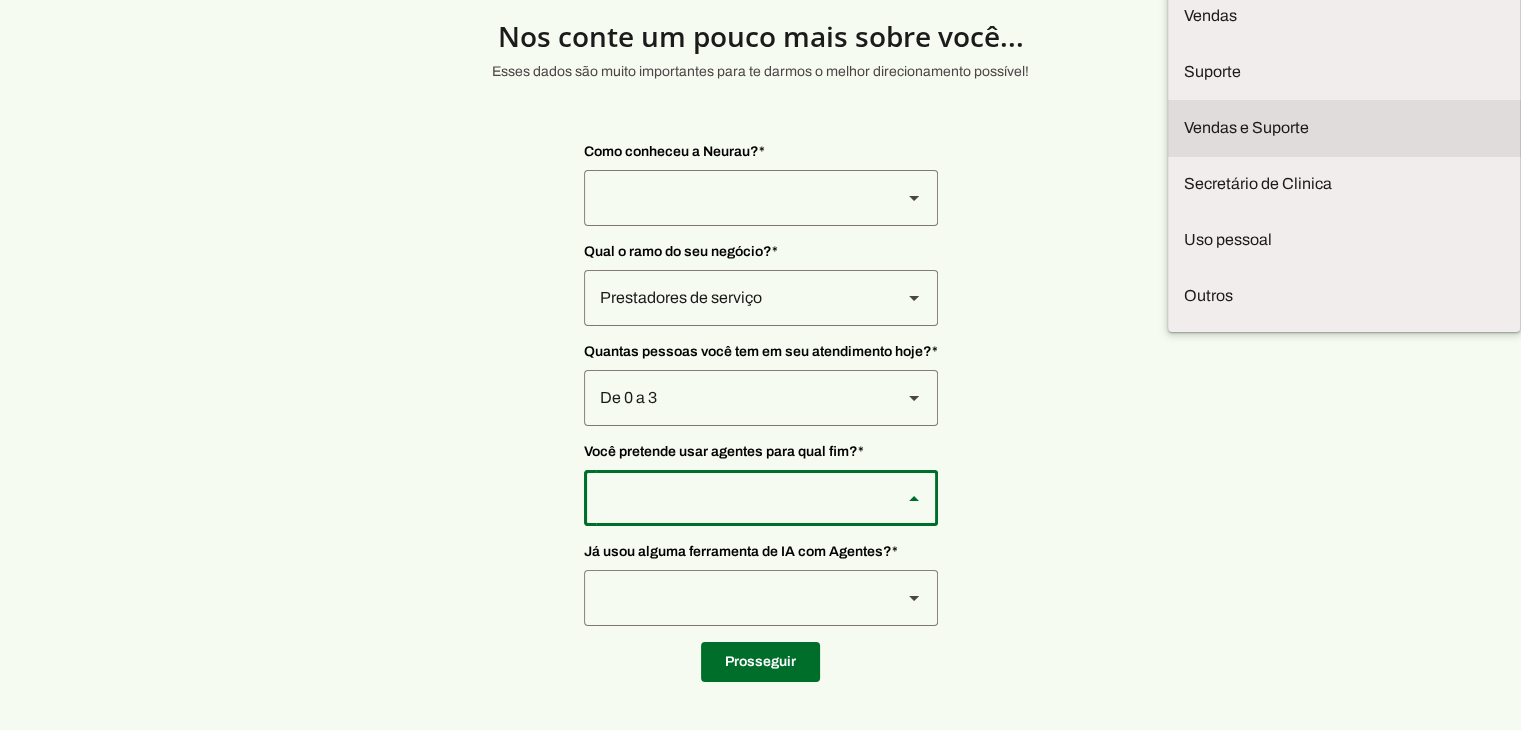 click on "Vendas e Suporte" at bounding box center [0, 0] 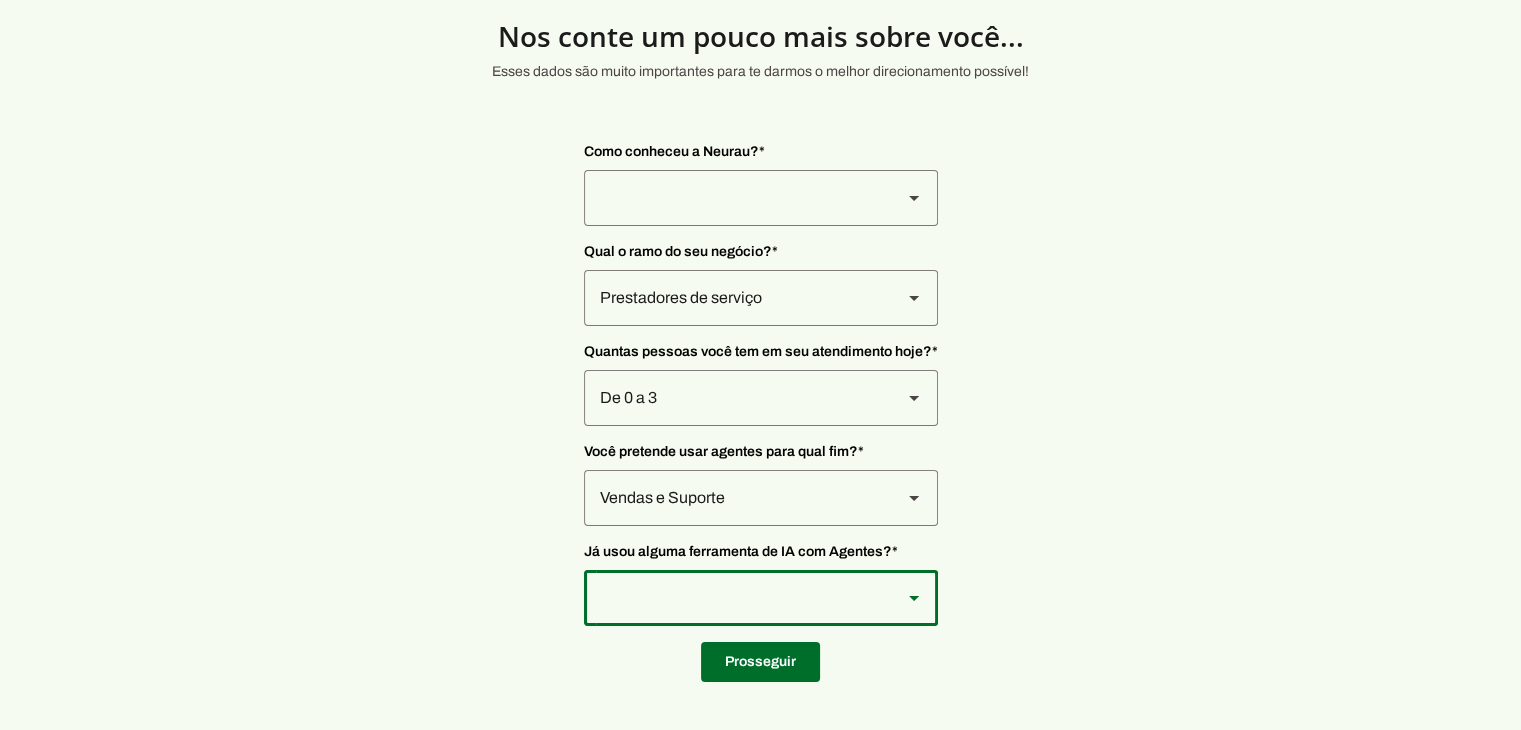 click at bounding box center (914, 198) 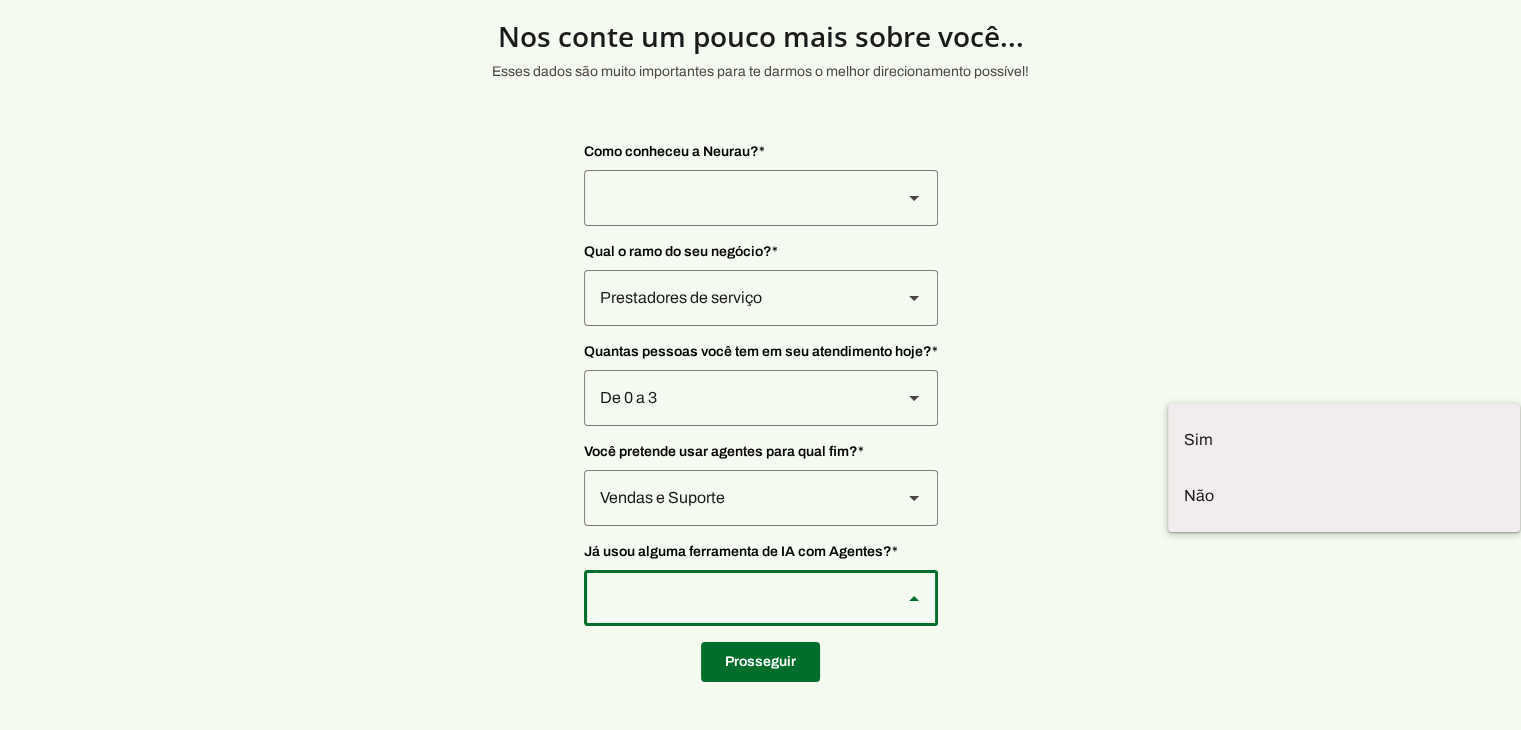 click at bounding box center [914, 598] 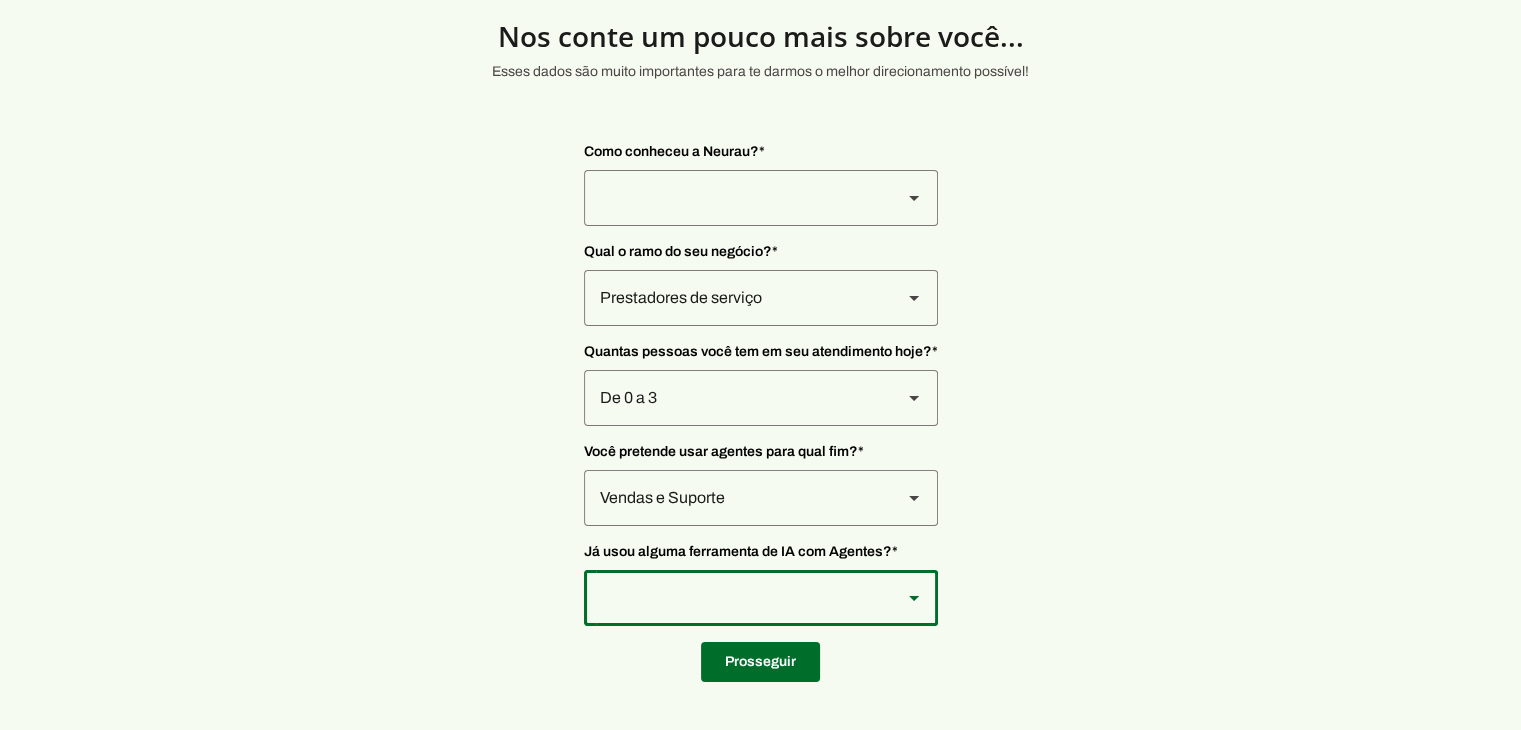 click at bounding box center (914, 198) 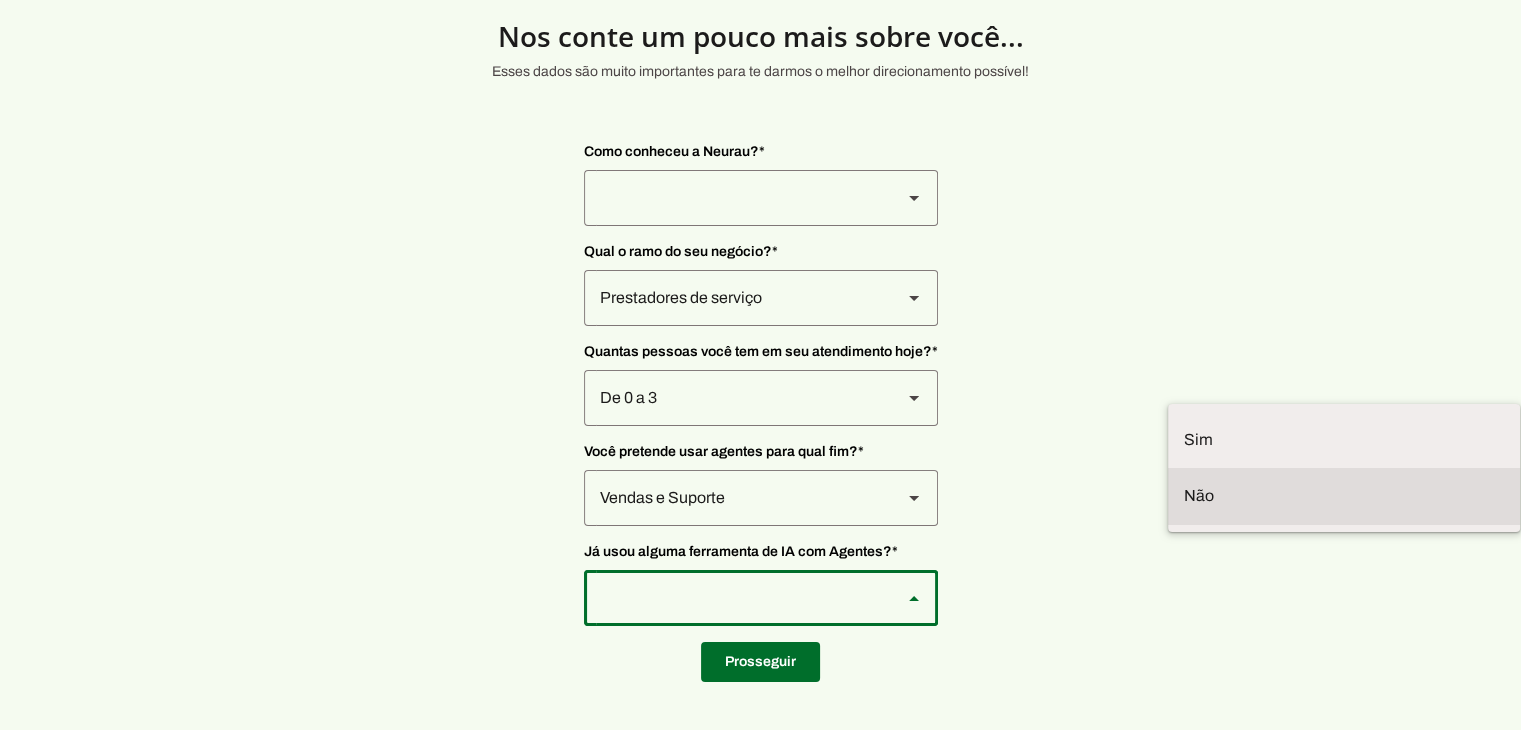 click at bounding box center [0, 0] 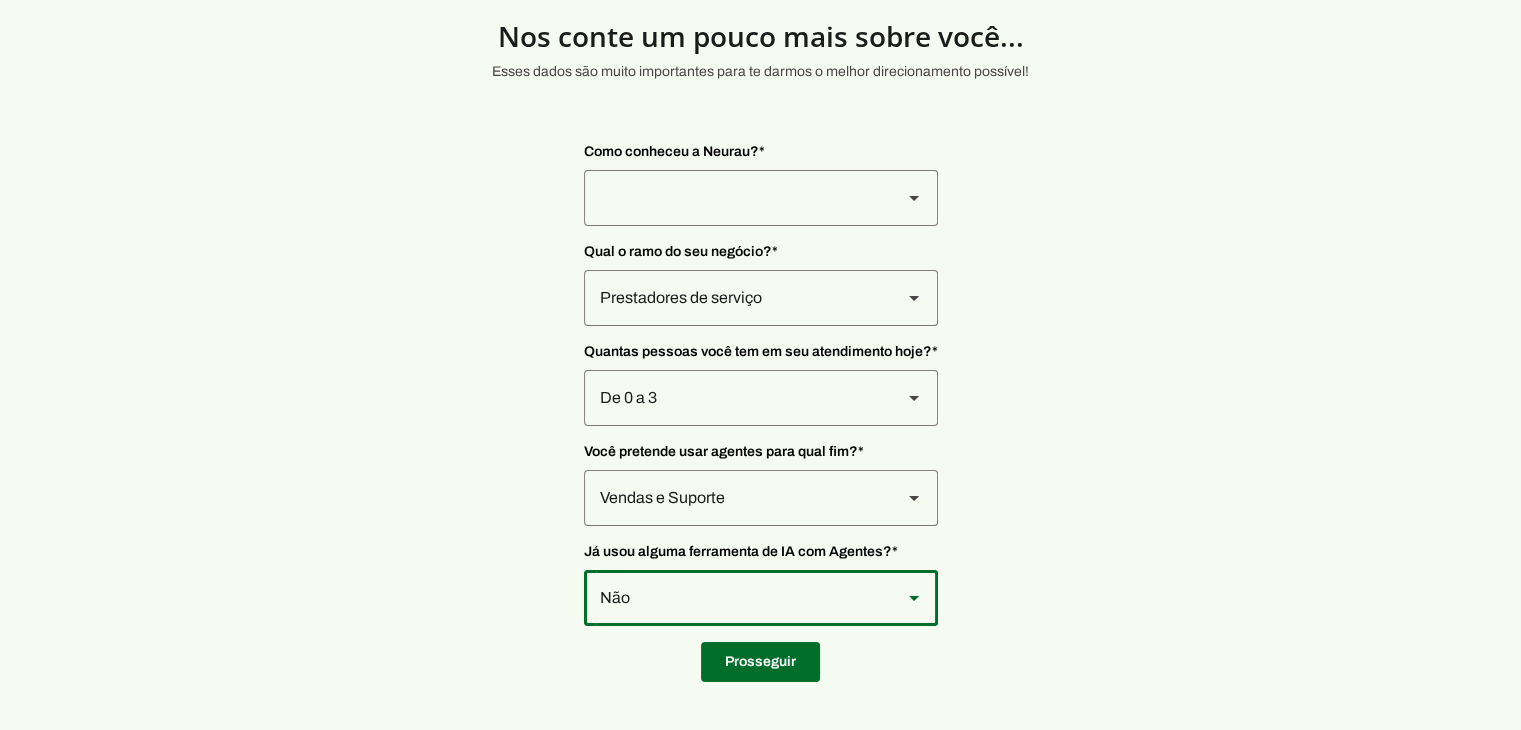 click 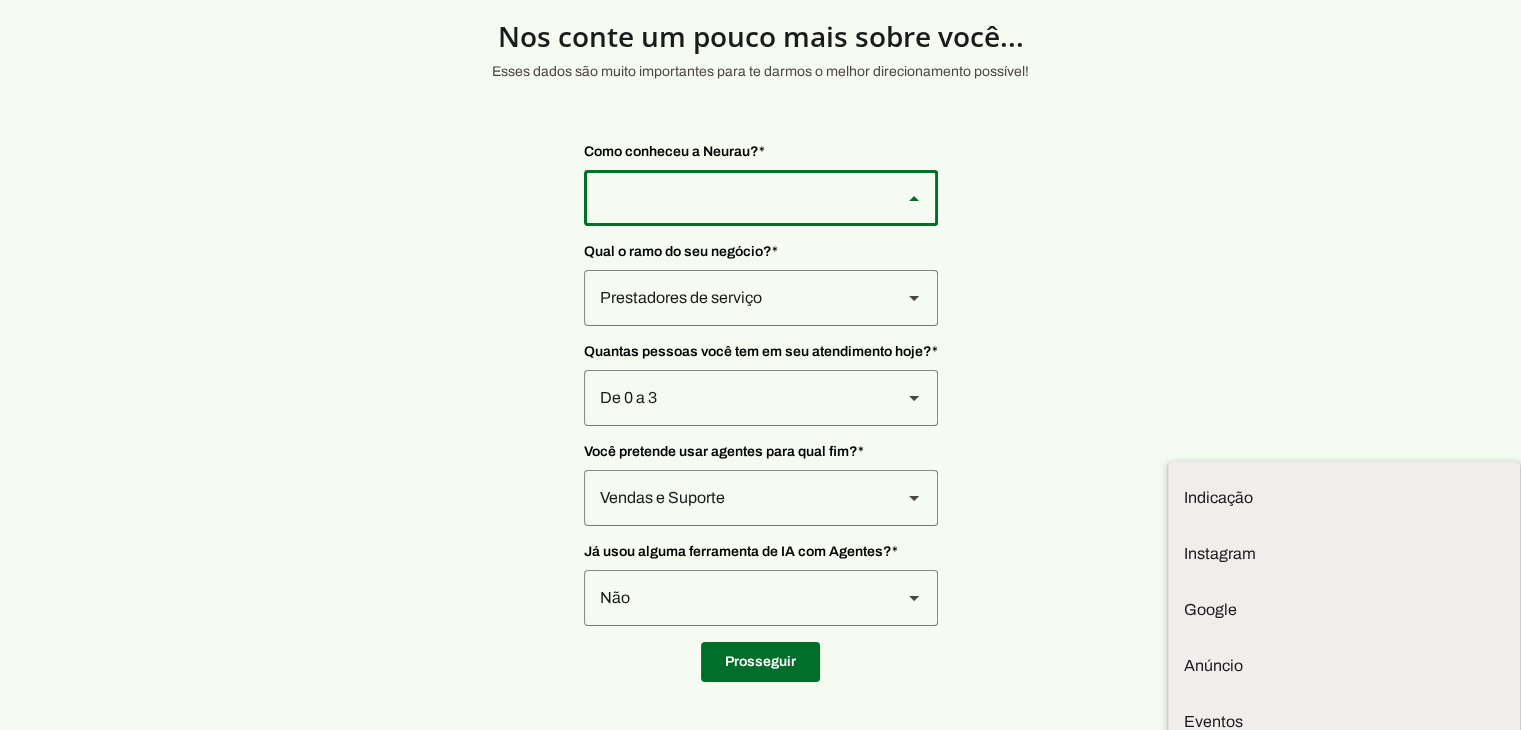 type 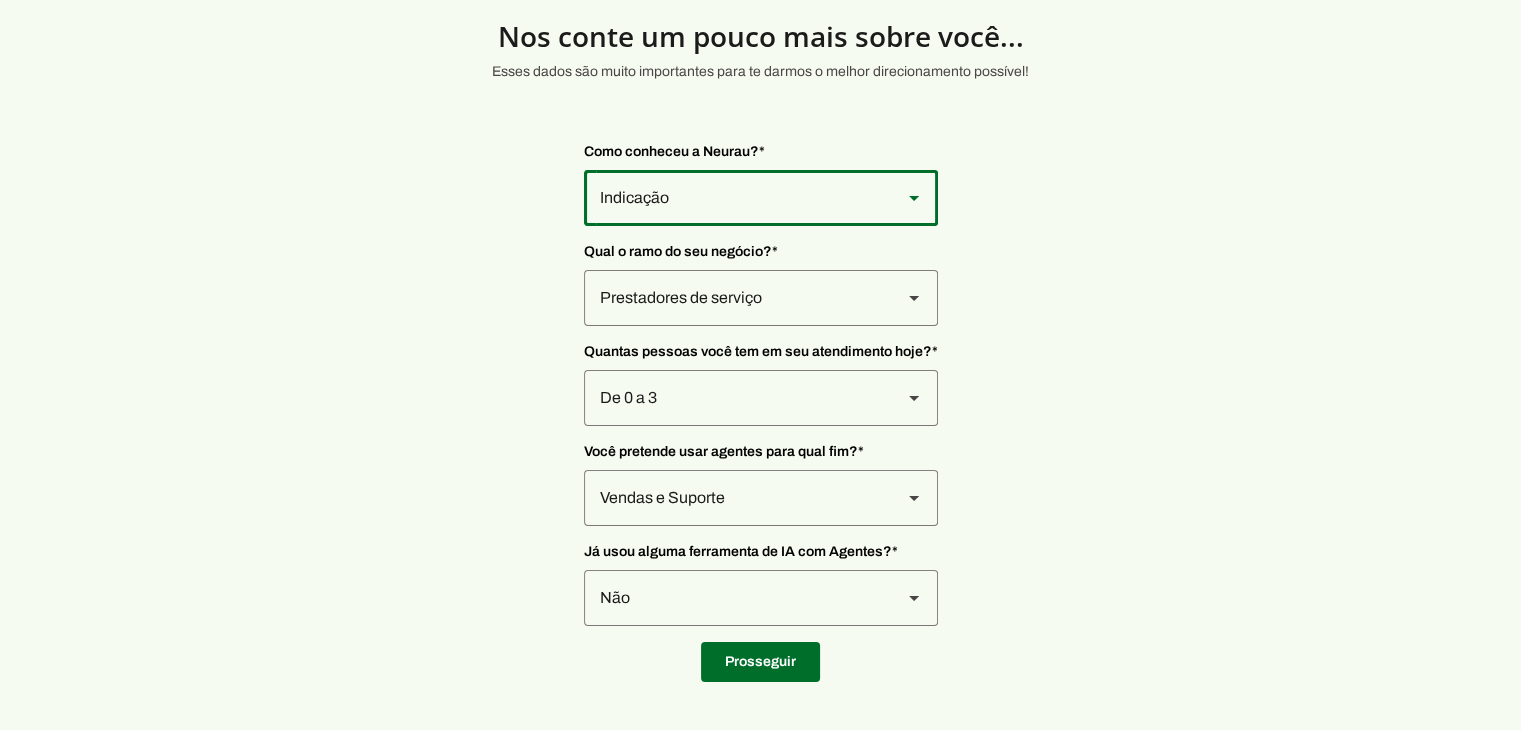 click at bounding box center (914, 198) 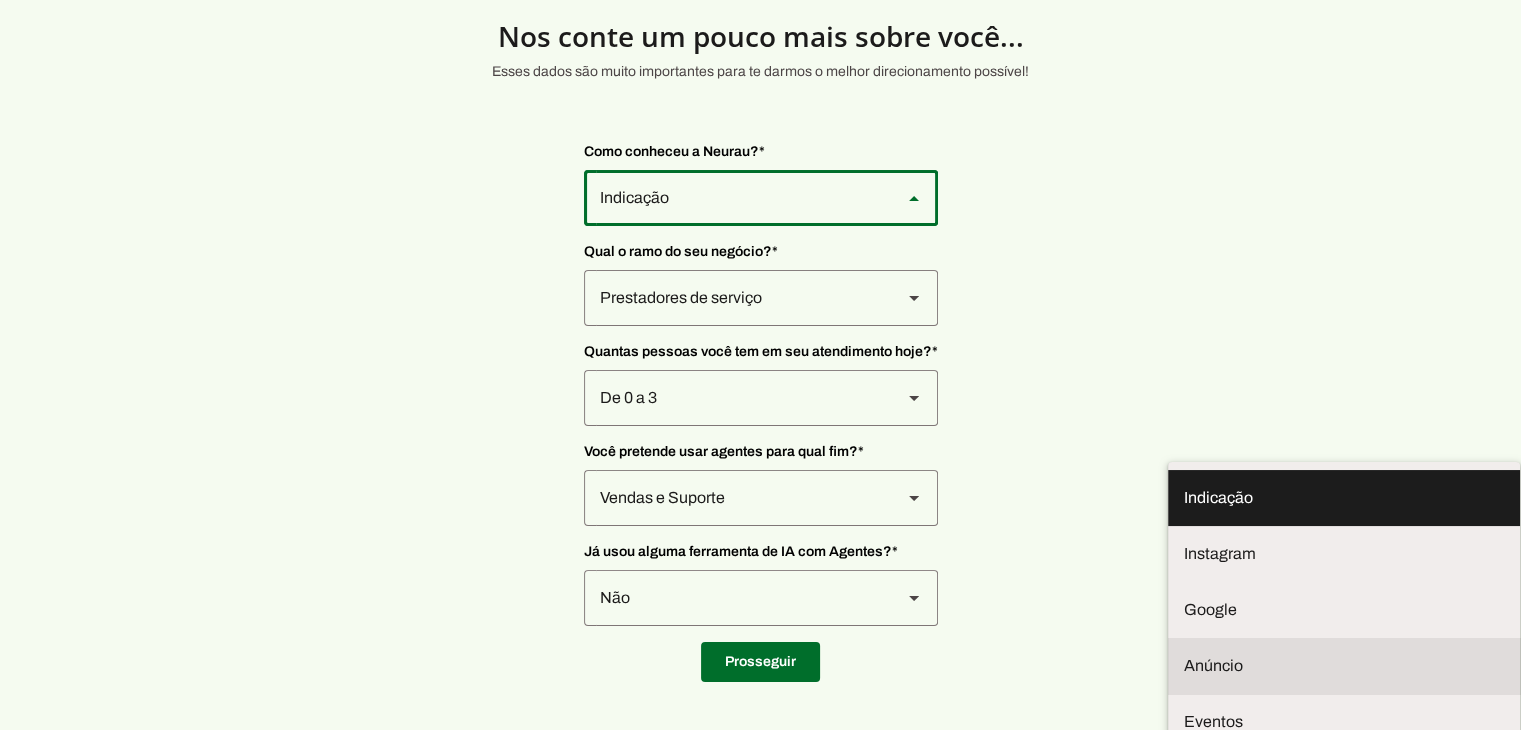 click at bounding box center [1344, 498] 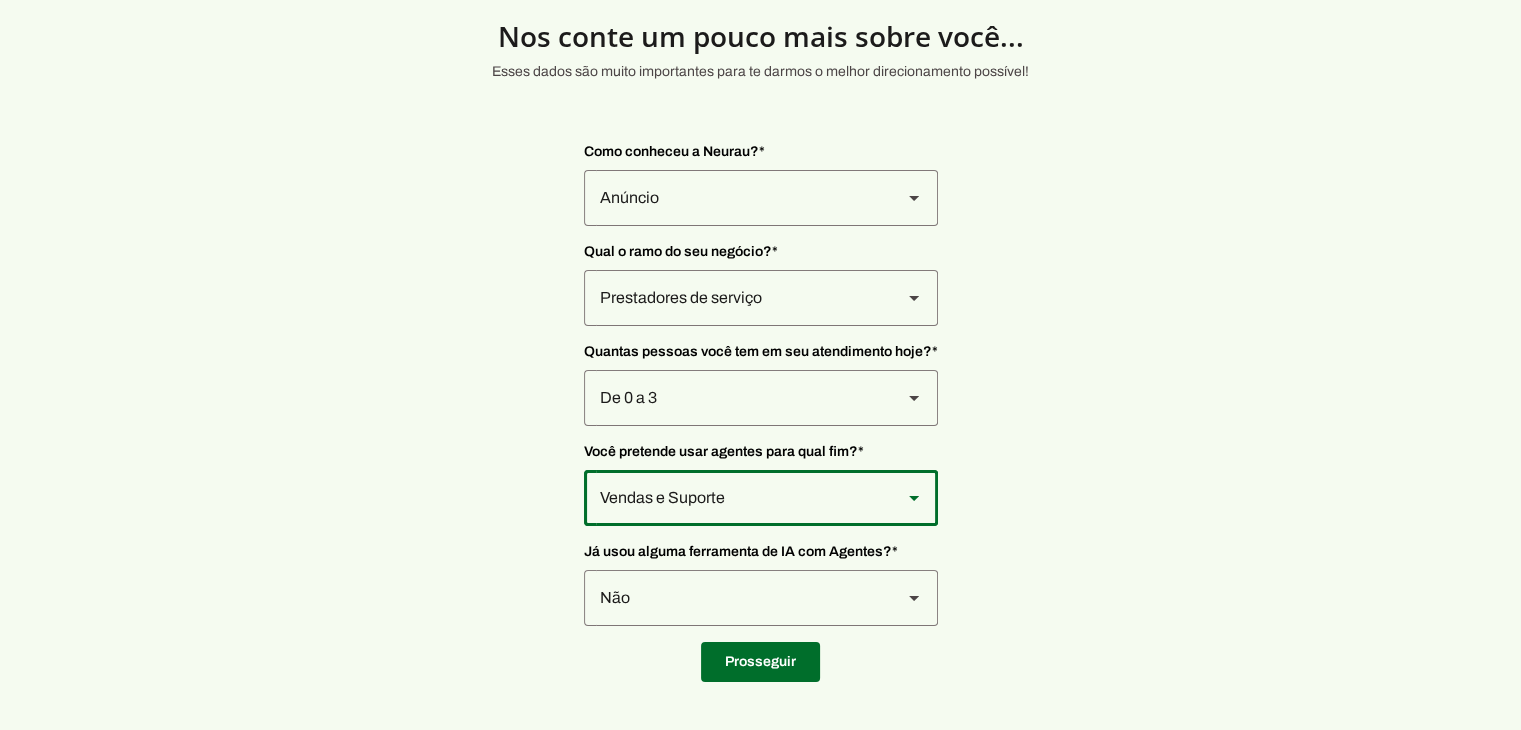 click 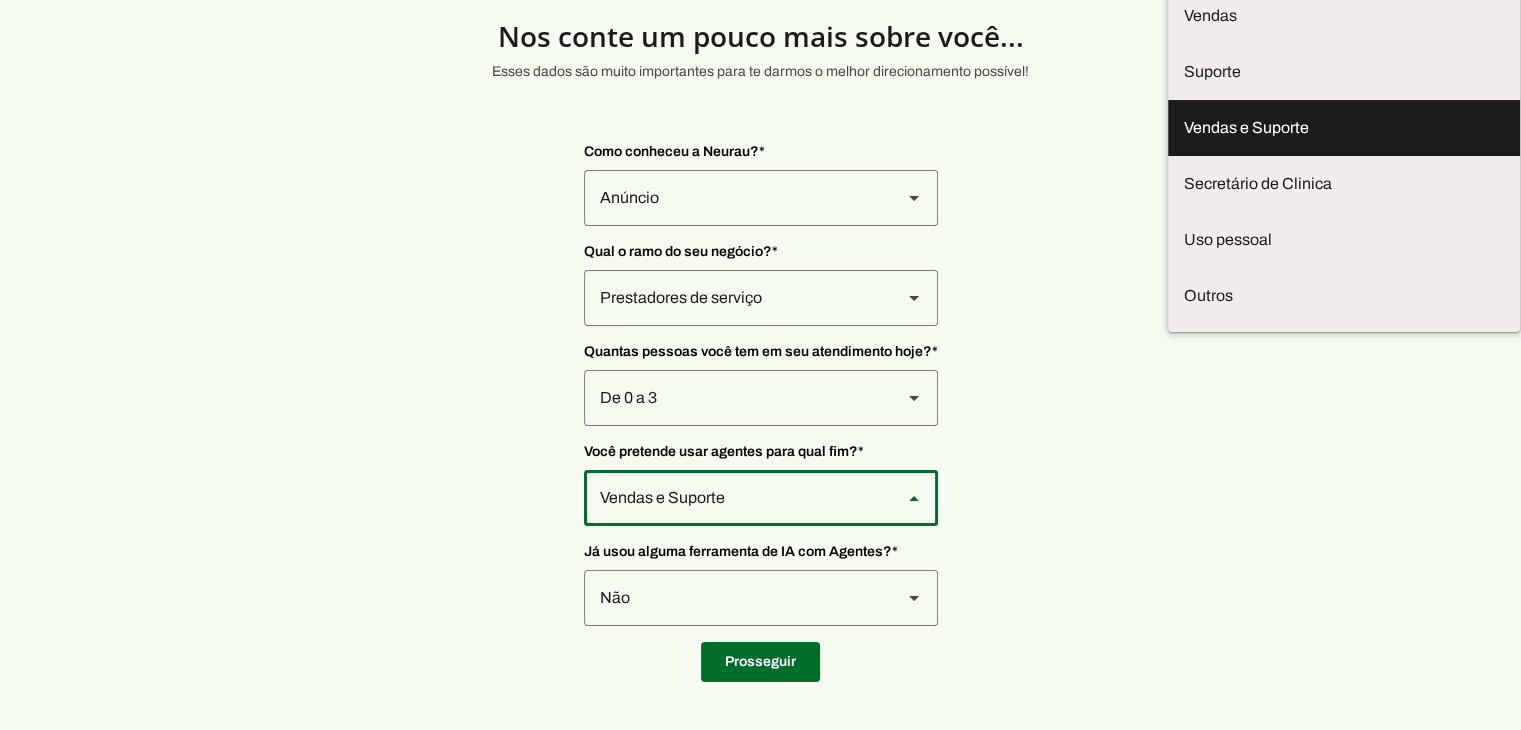 click on "Nos conte um pouco mais sobre você...
Esses dados são muito importantes para te darmos o melhor
direcionamento possível!
Como conheceu a Neurau? *
Indicação
Instagram
Google
Anúncio
Eventos
LinkedIn
Outros
Qual o ramo do seu negócio? *
Varejo
Tecnologia
Saúde
Infoprodutor Sim" at bounding box center [760, 332] 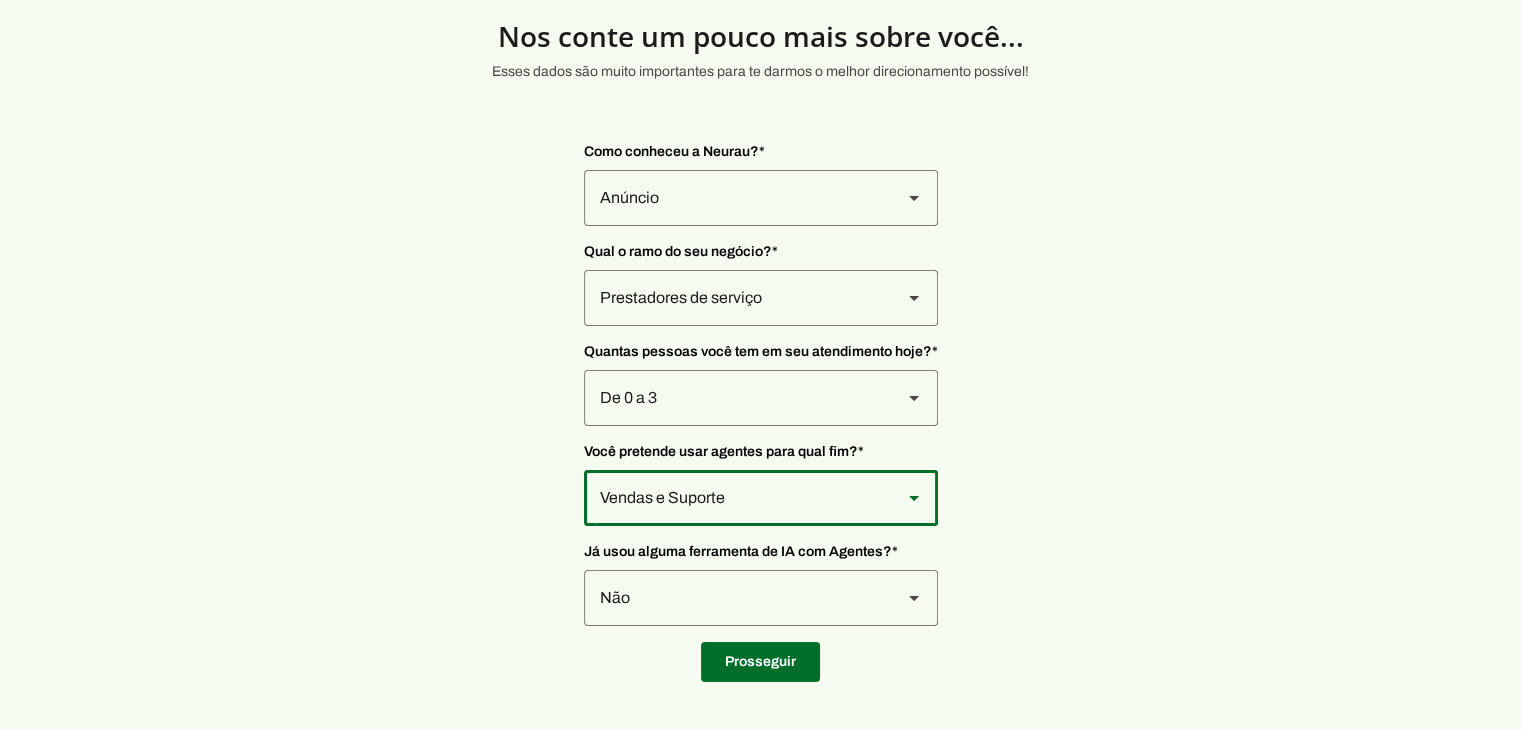 click at bounding box center (914, 498) 